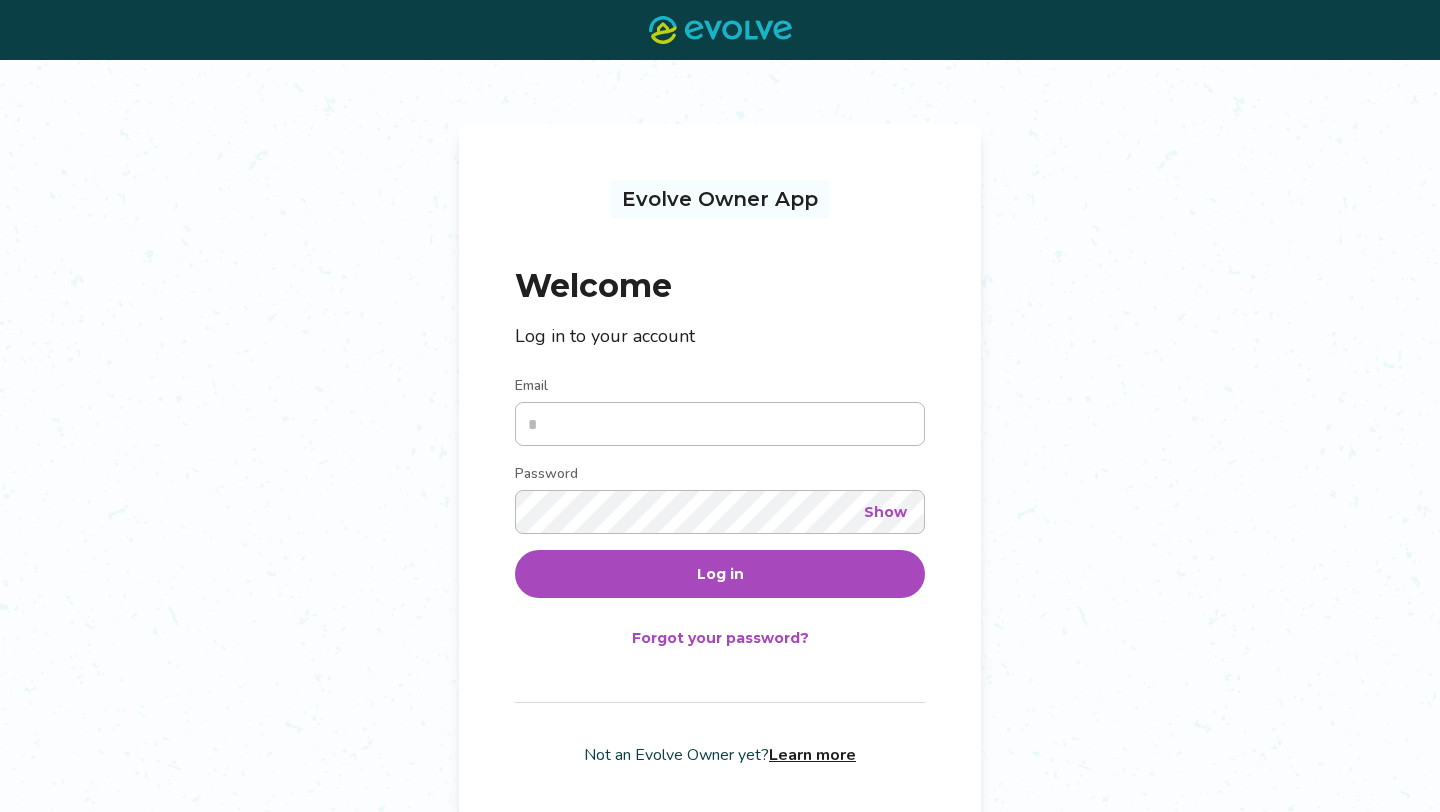 scroll, scrollTop: 0, scrollLeft: 0, axis: both 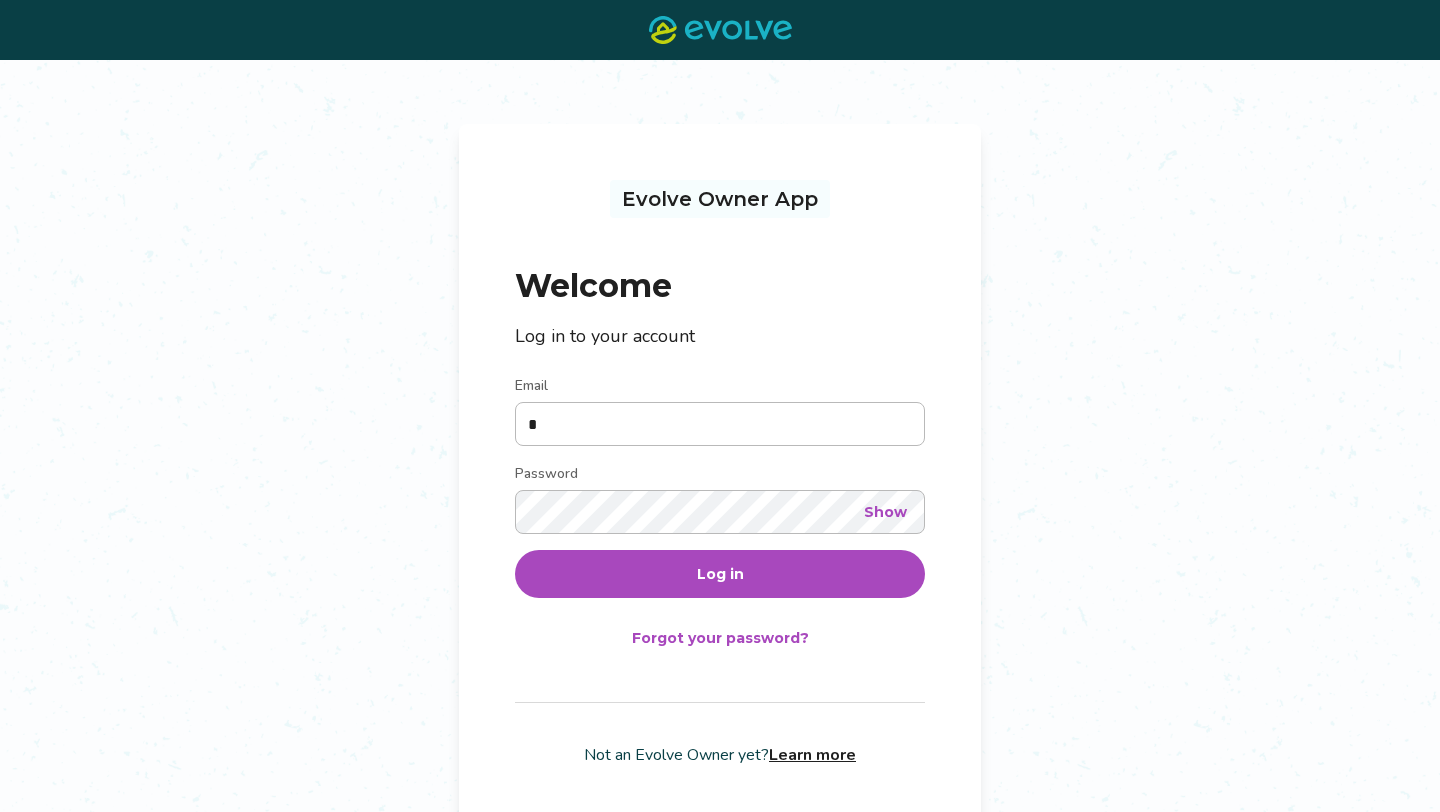 type on "**********" 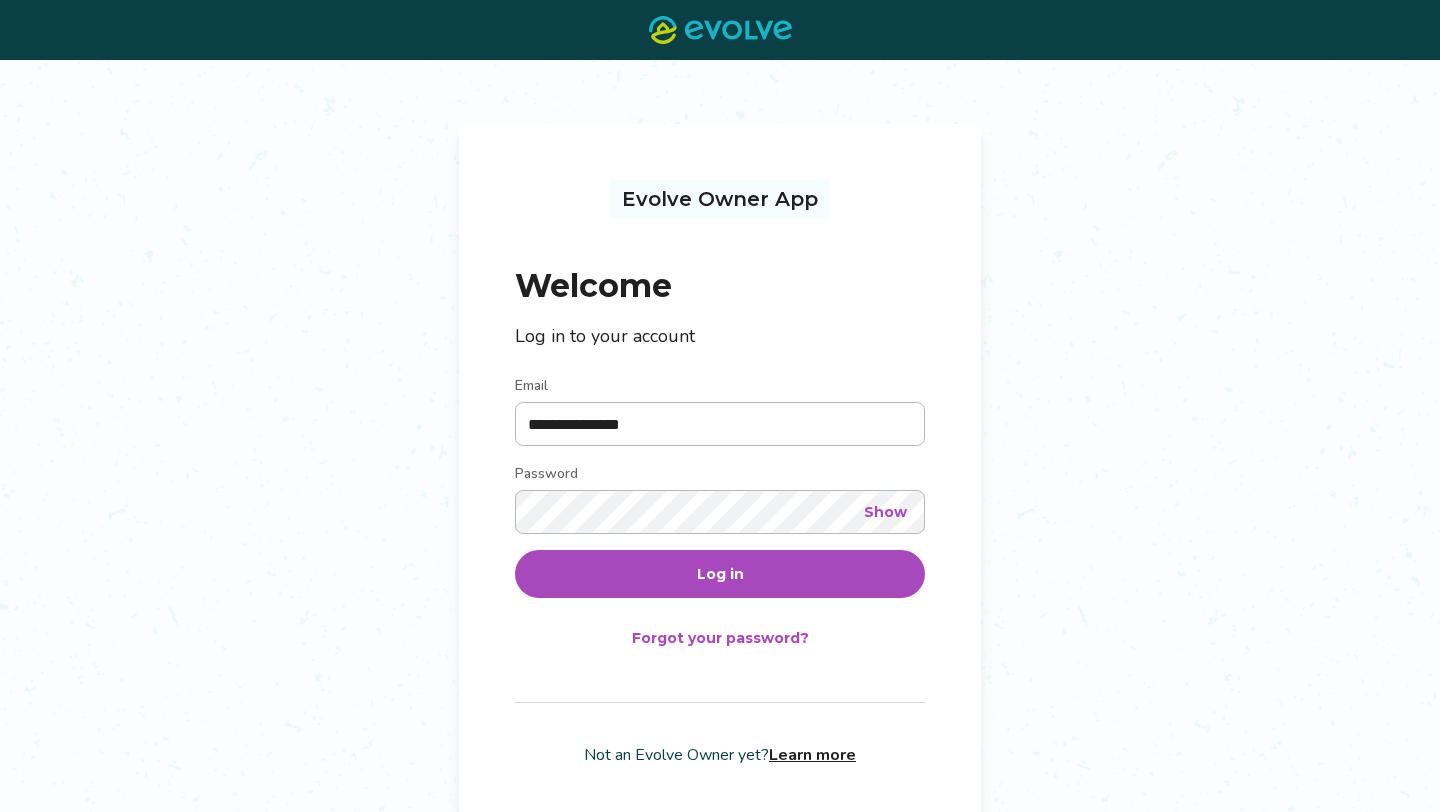 click on "Log in" at bounding box center (720, 574) 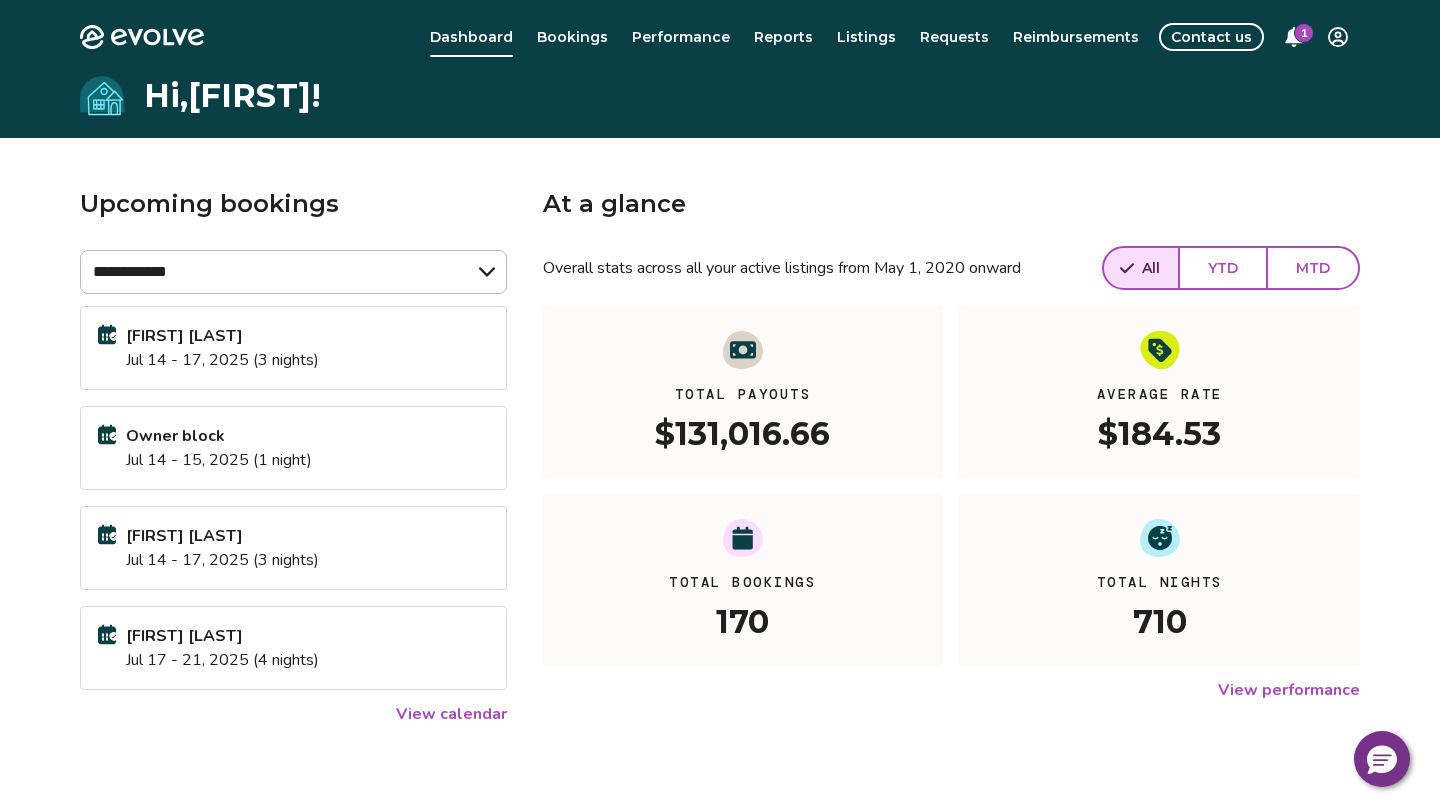 click on "1" at bounding box center [1304, 33] 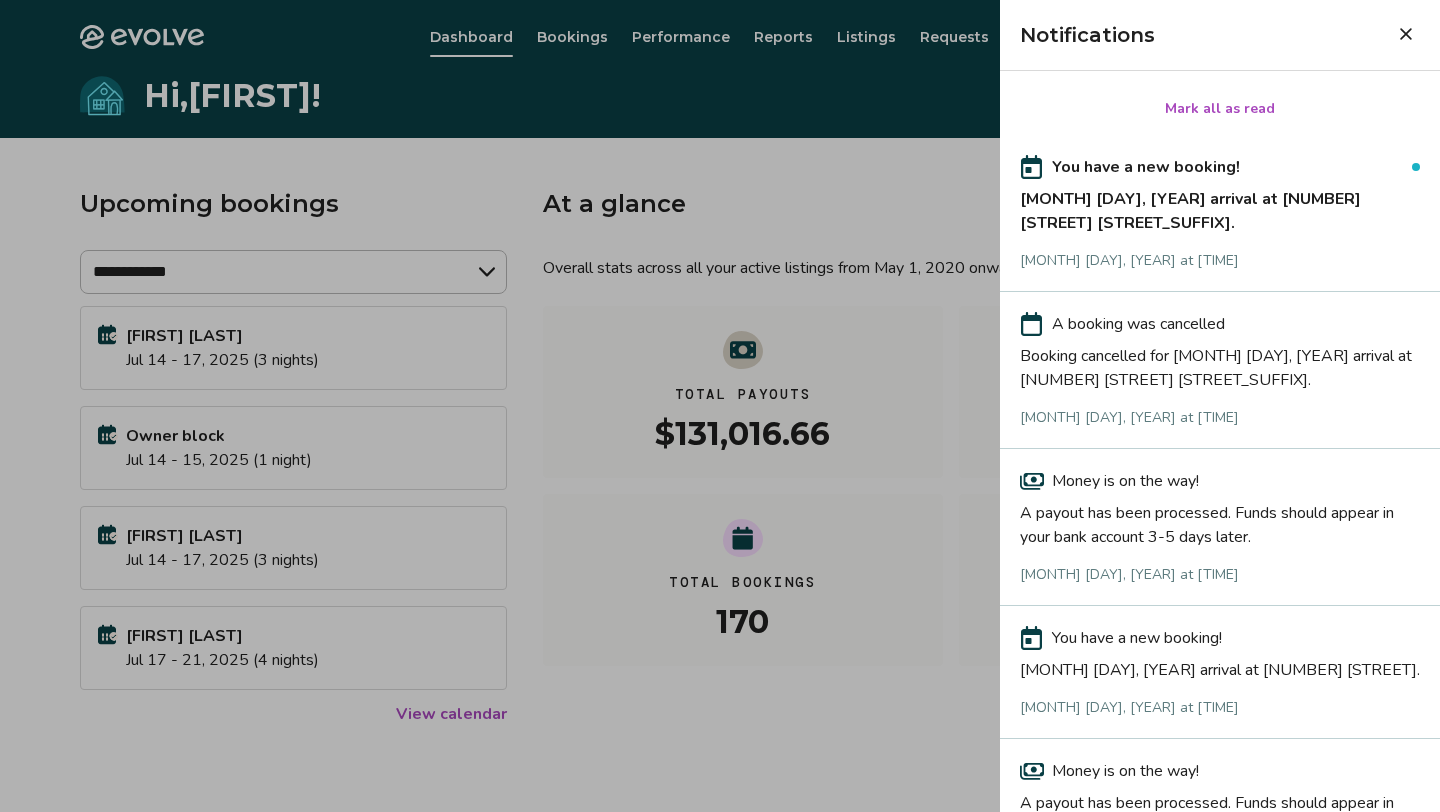 click on "Mark all as read" at bounding box center [1220, 109] 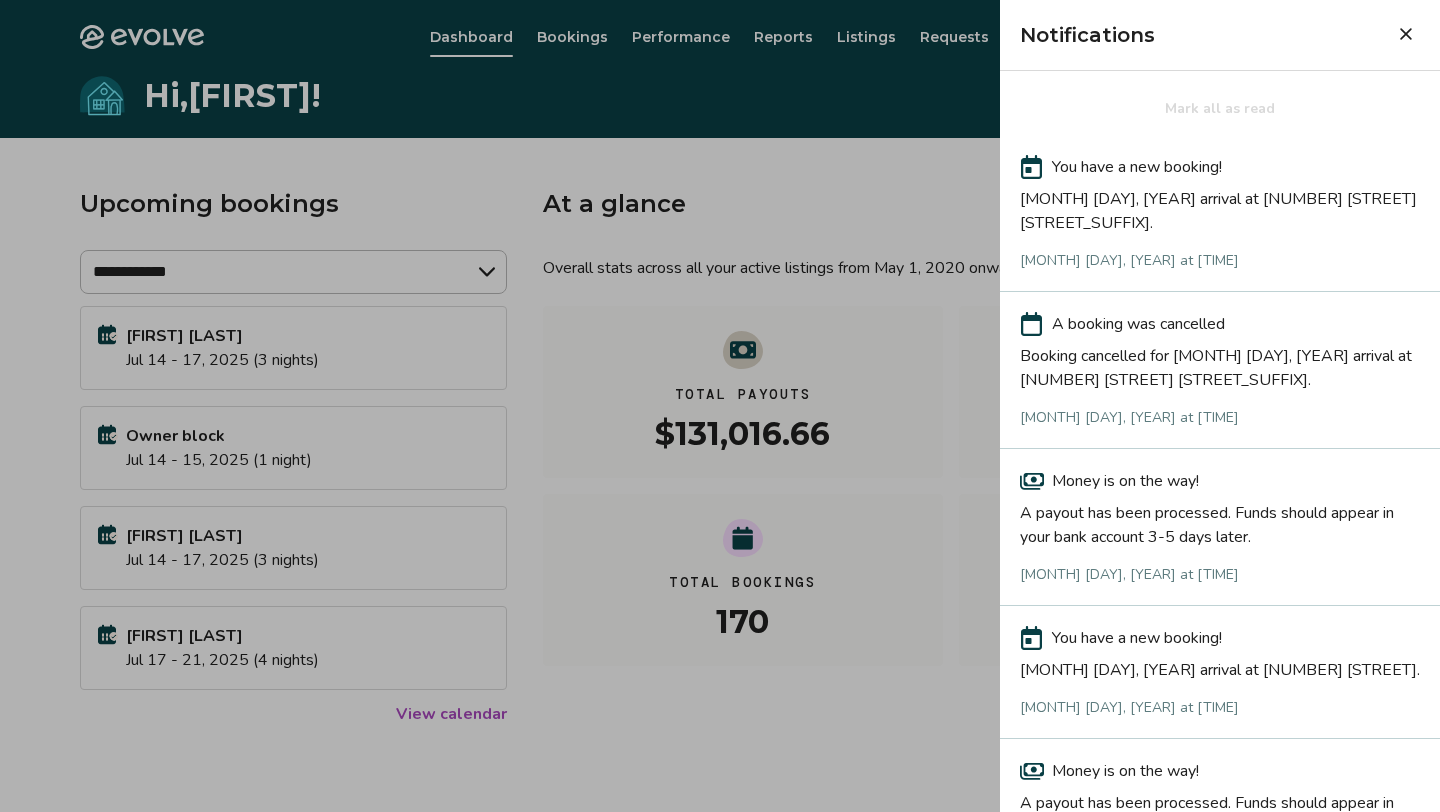 click 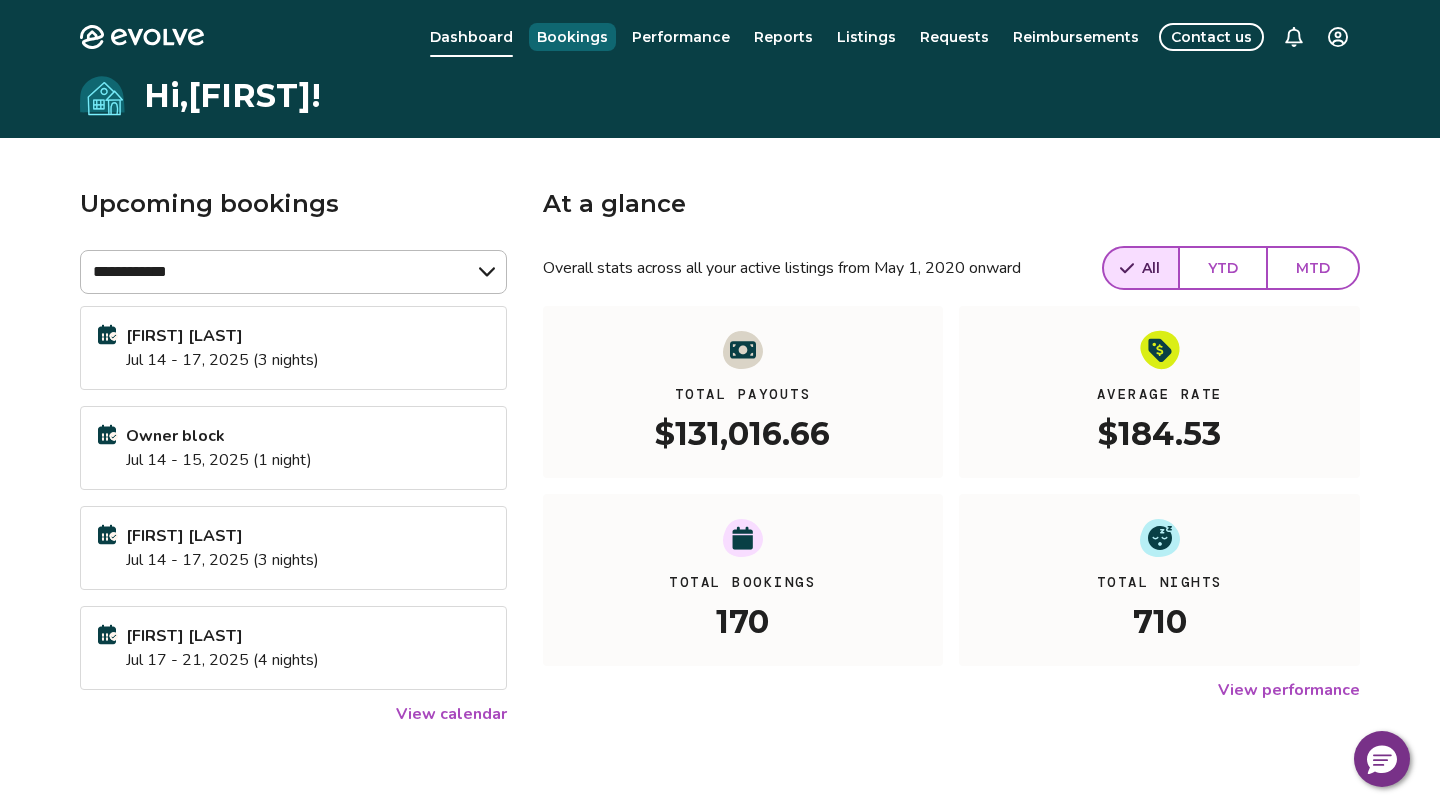 click on "Bookings" at bounding box center [572, 37] 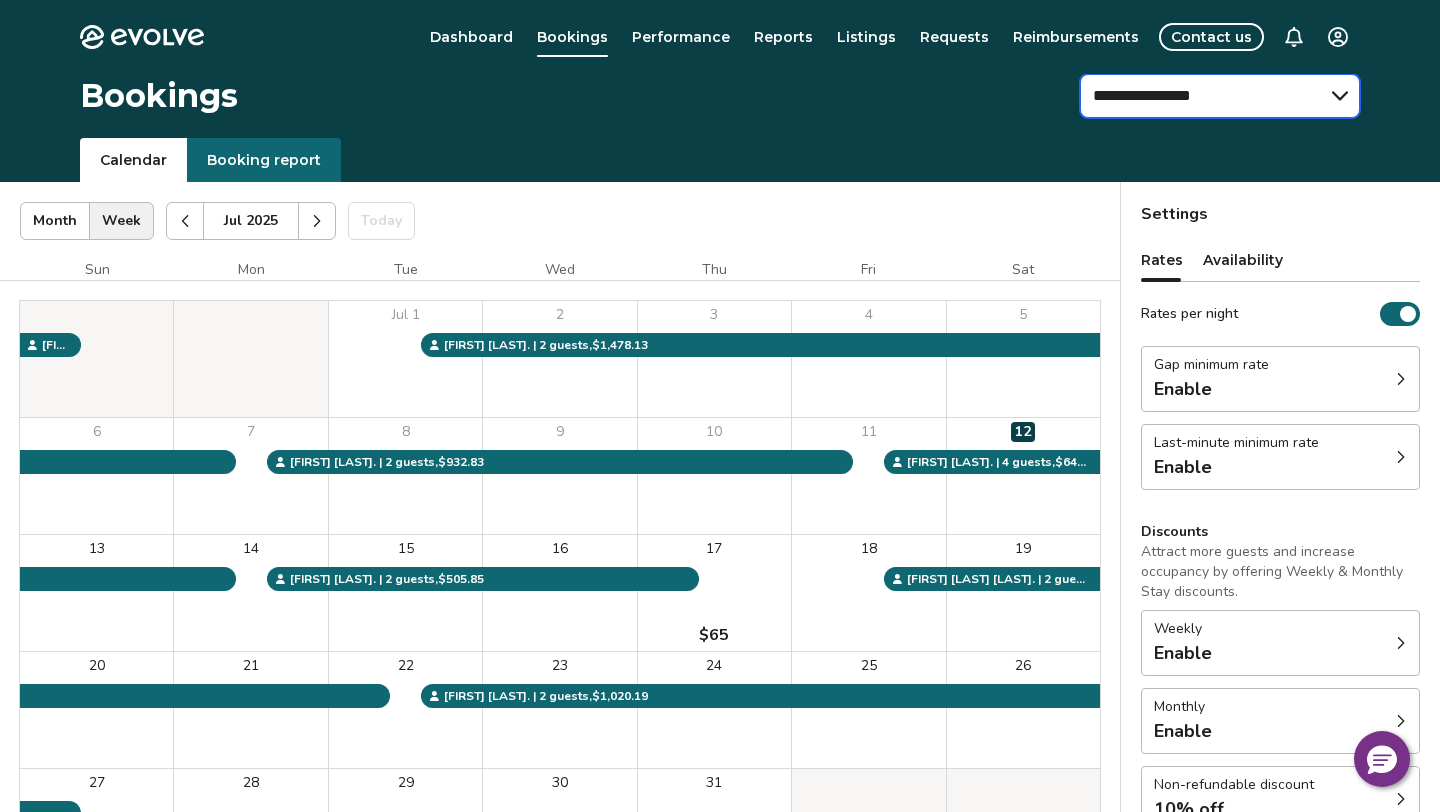click on "**********" at bounding box center [1220, 96] 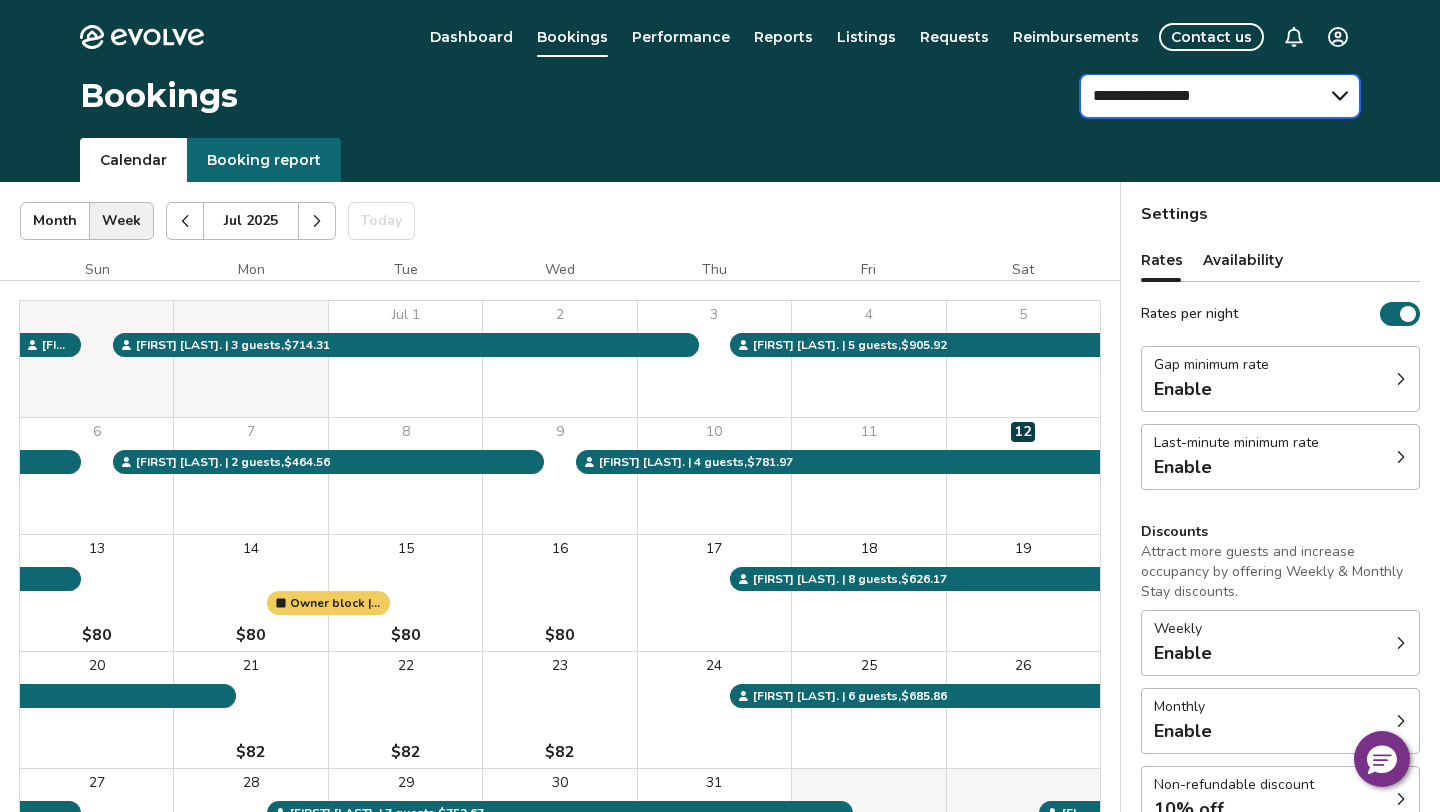 click on "**********" at bounding box center [1220, 96] 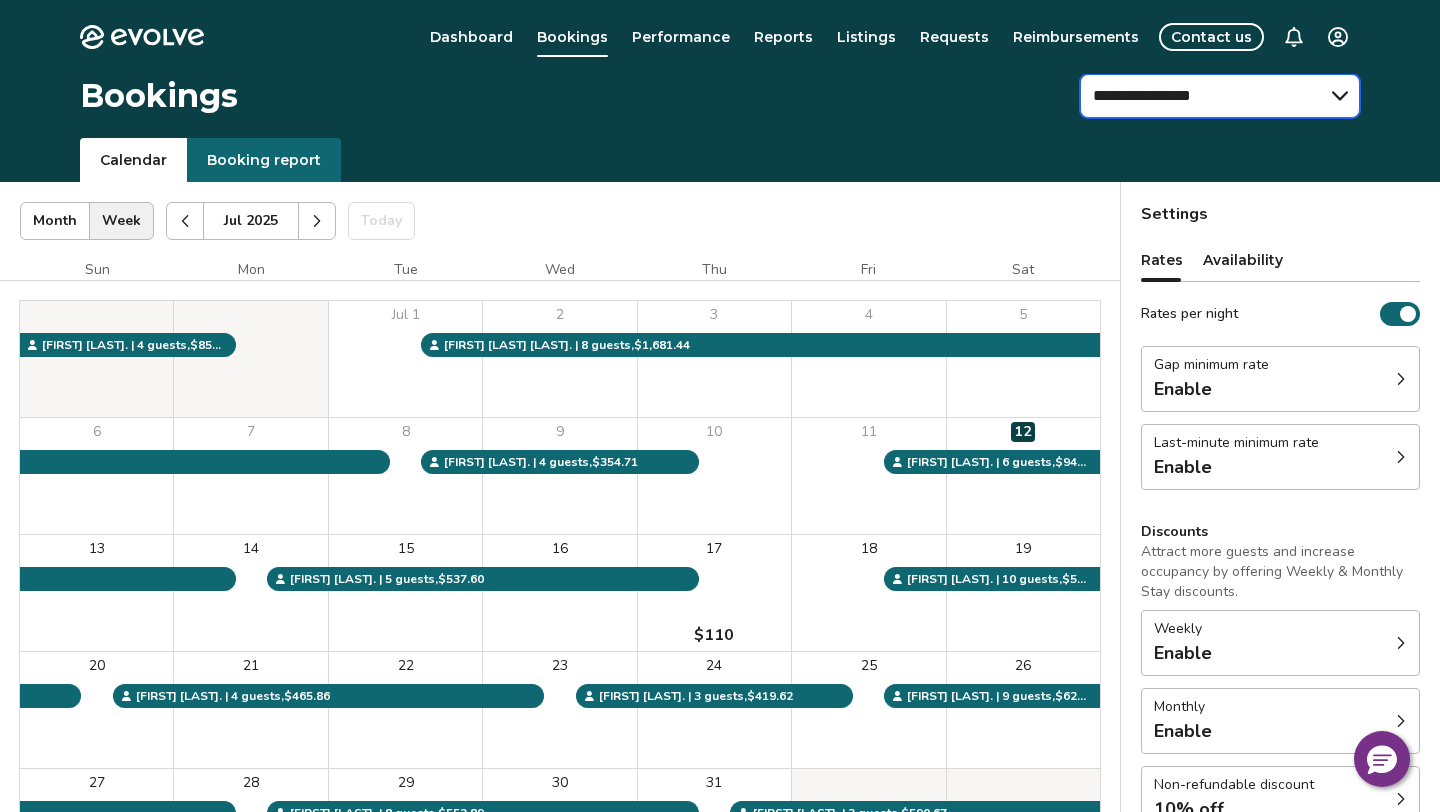 click on "**********" at bounding box center [1220, 96] 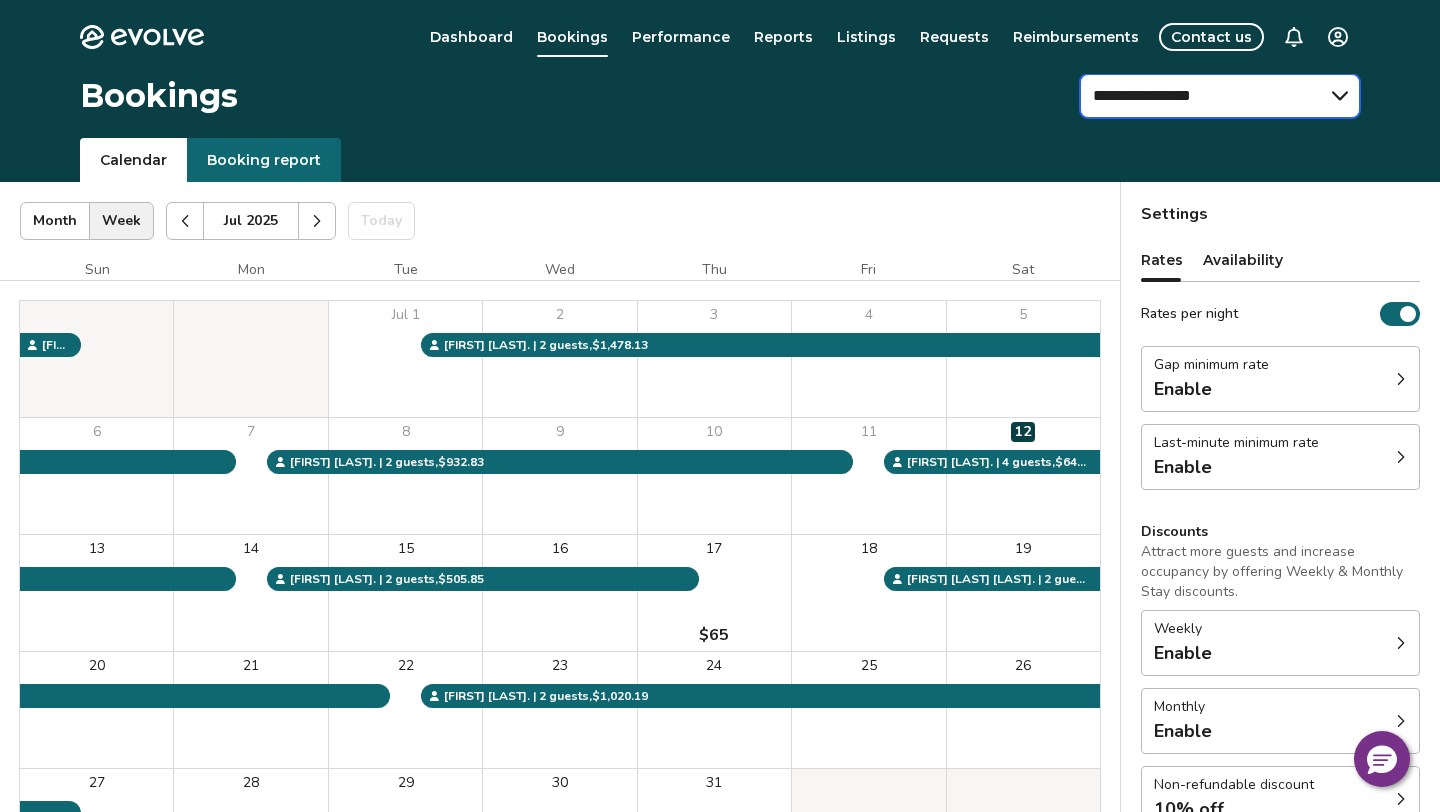 click on "**********" at bounding box center (1220, 96) 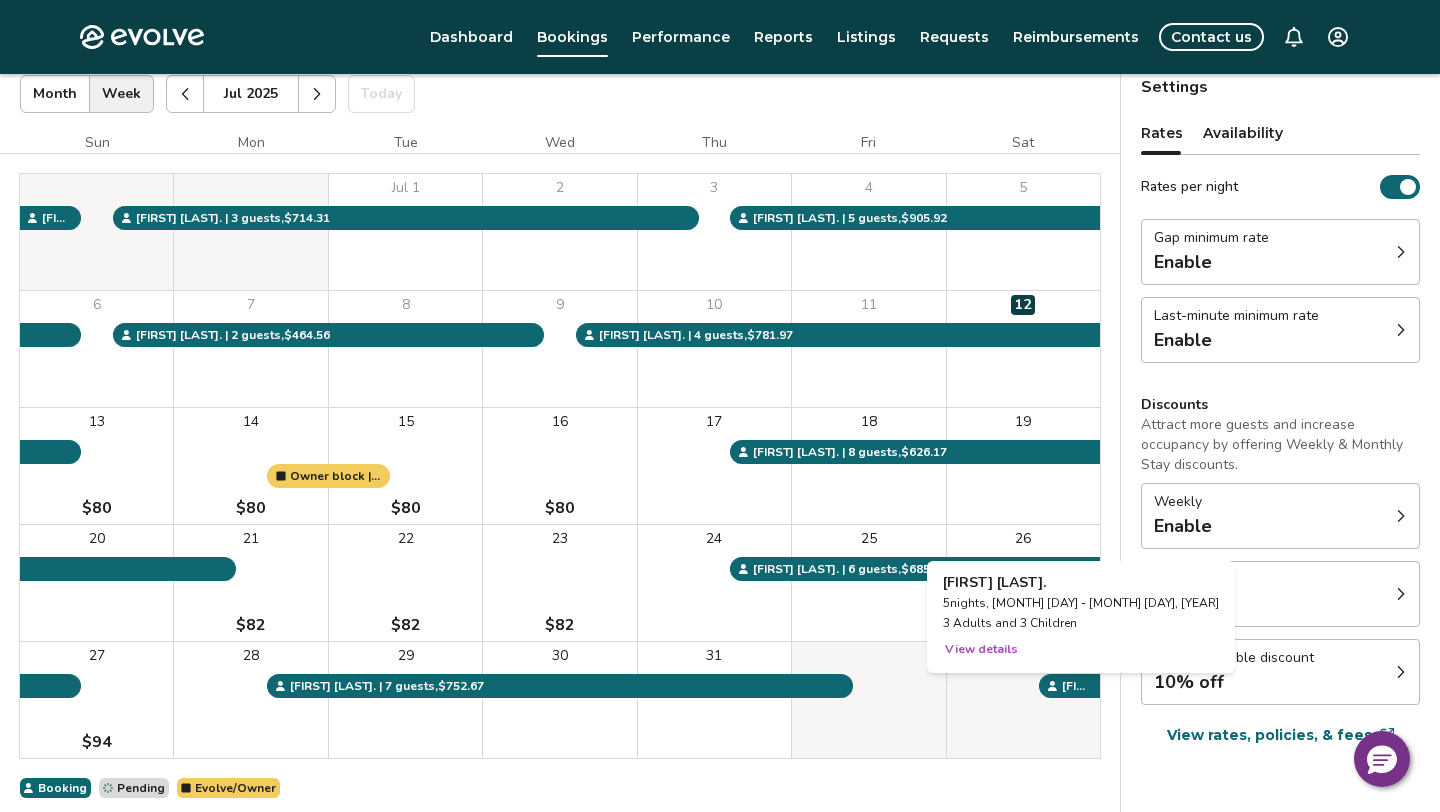 scroll, scrollTop: 128, scrollLeft: 0, axis: vertical 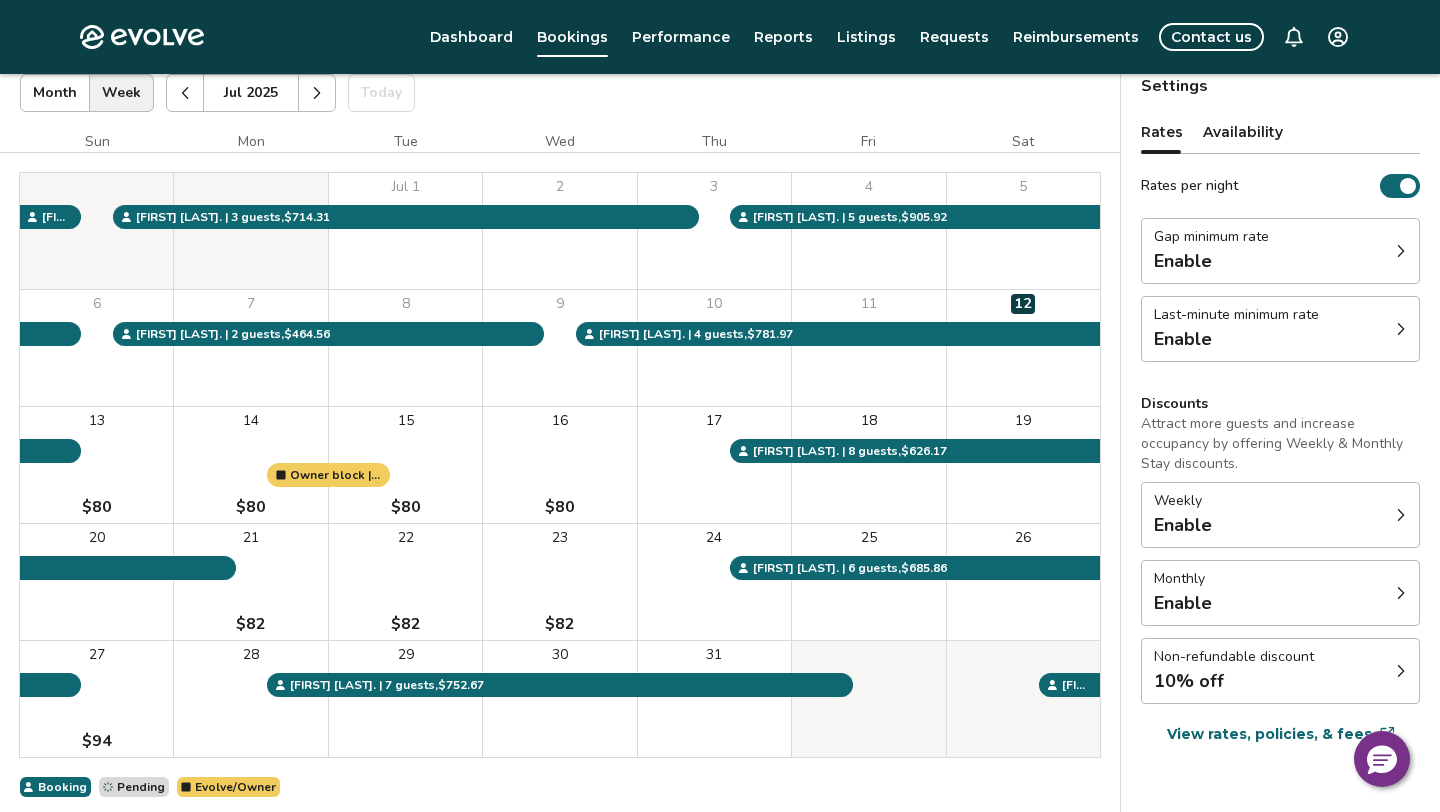 click on "Jul 2025  | Views Month Week Jul 2025 Today Settings" at bounding box center [560, 93] 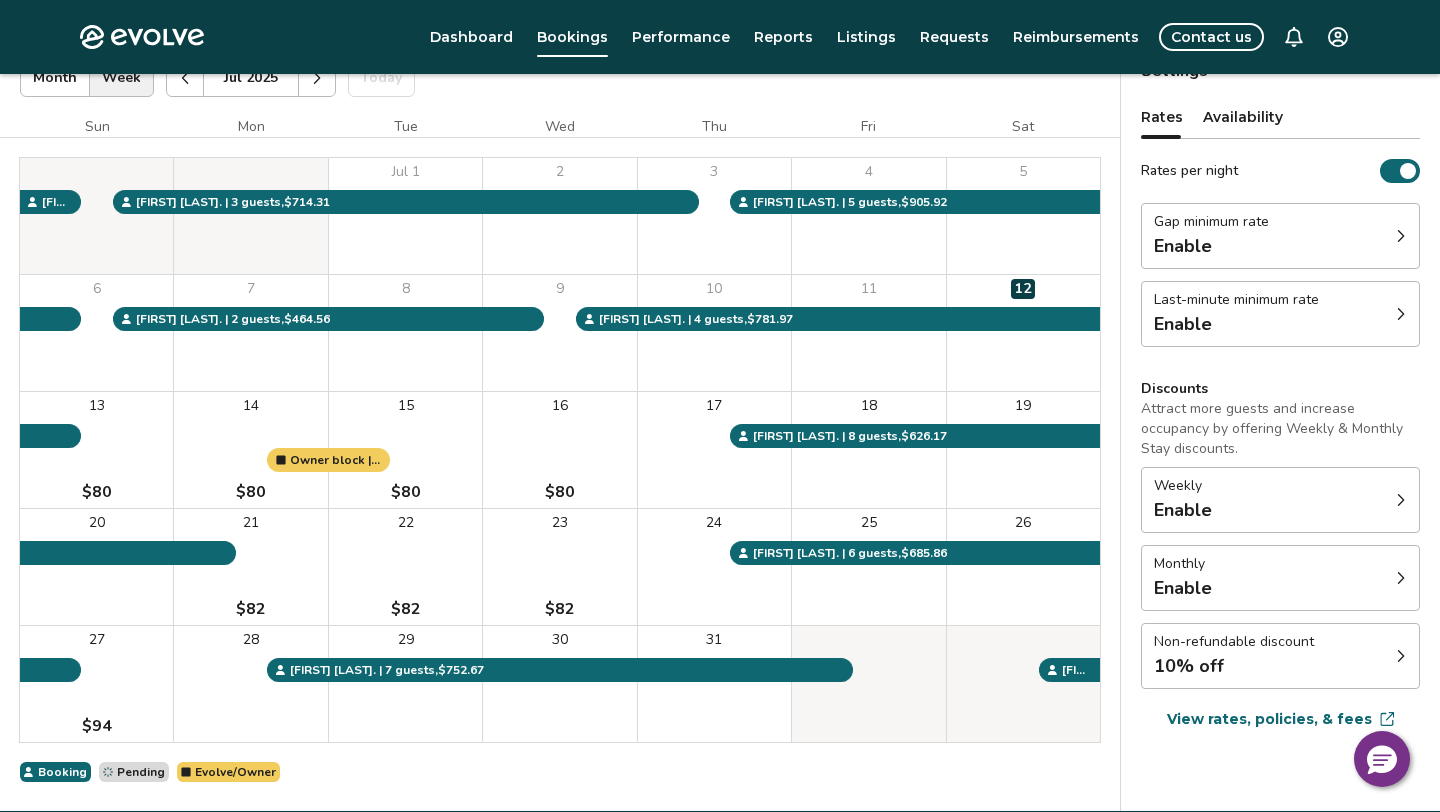 scroll, scrollTop: 0, scrollLeft: 0, axis: both 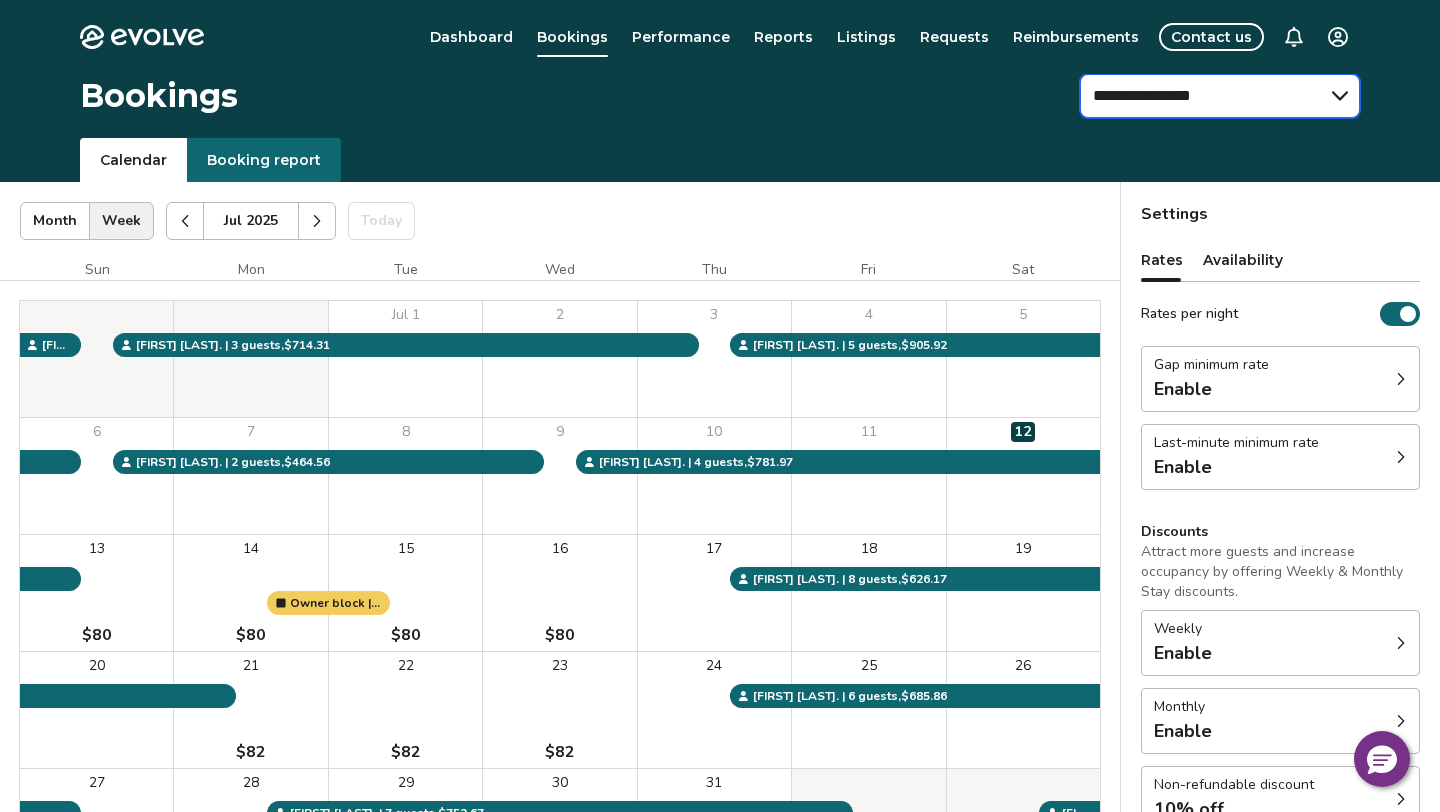 click on "**********" at bounding box center [1220, 96] 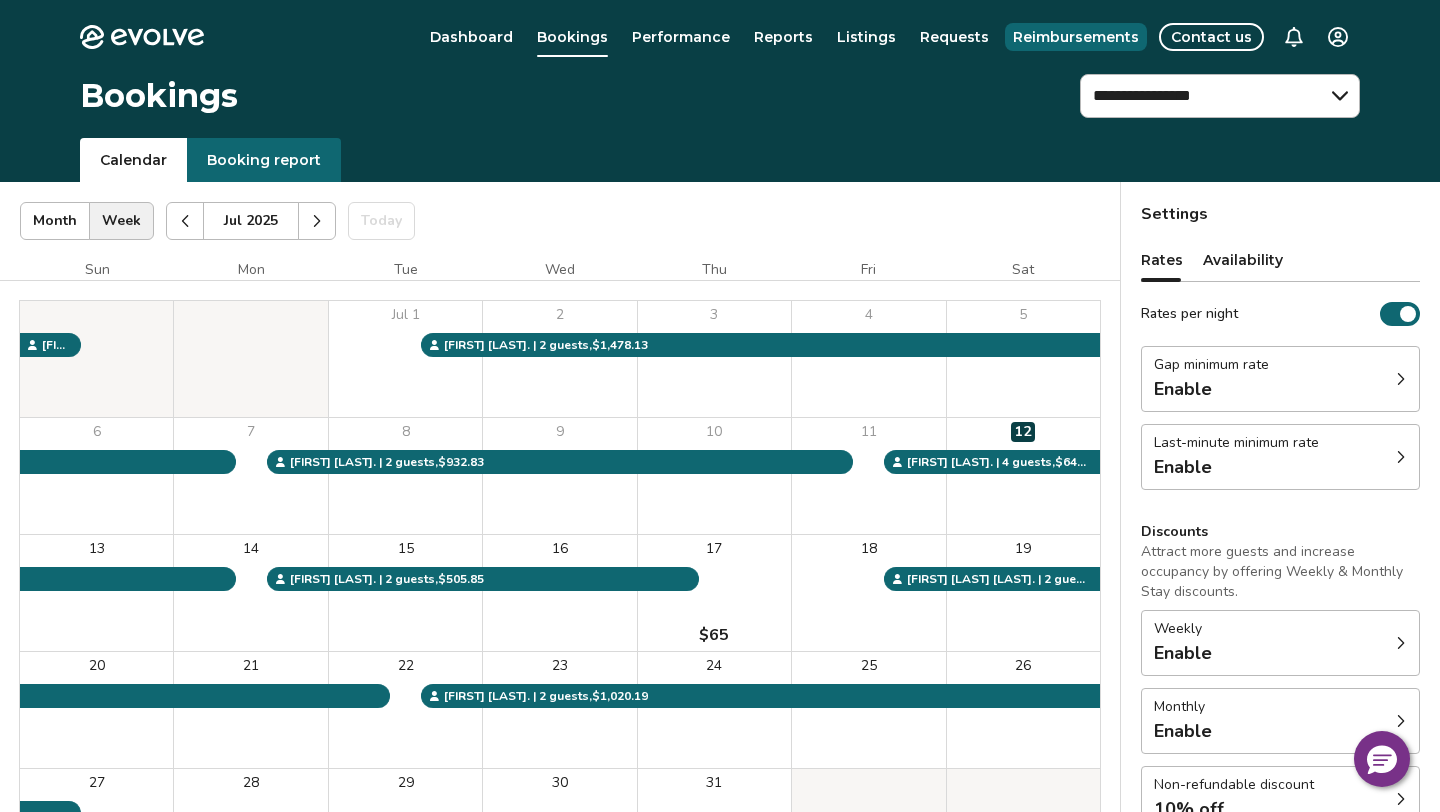 type 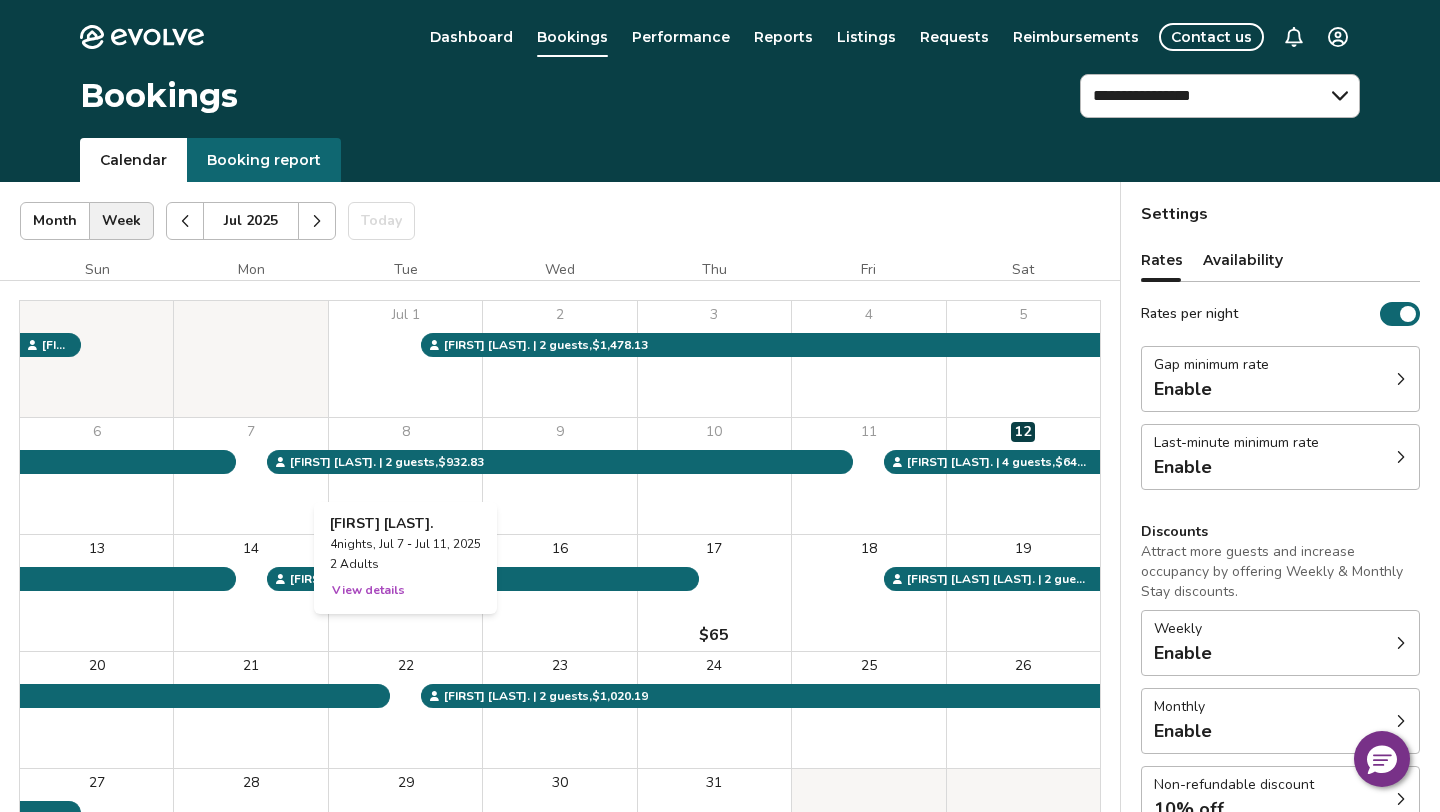 click on "8" at bounding box center (405, 476) 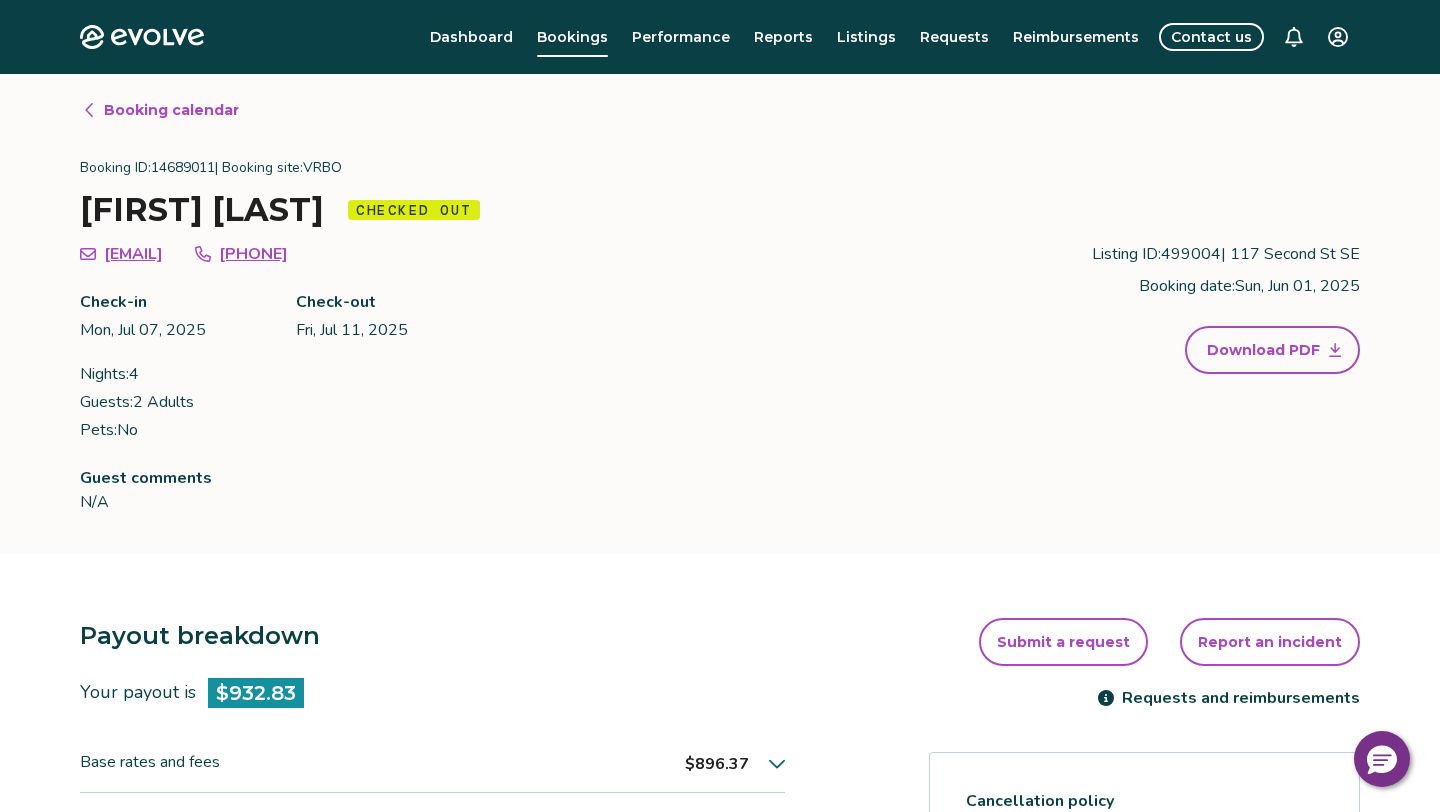click on "Booking calendar" at bounding box center (160, 110) 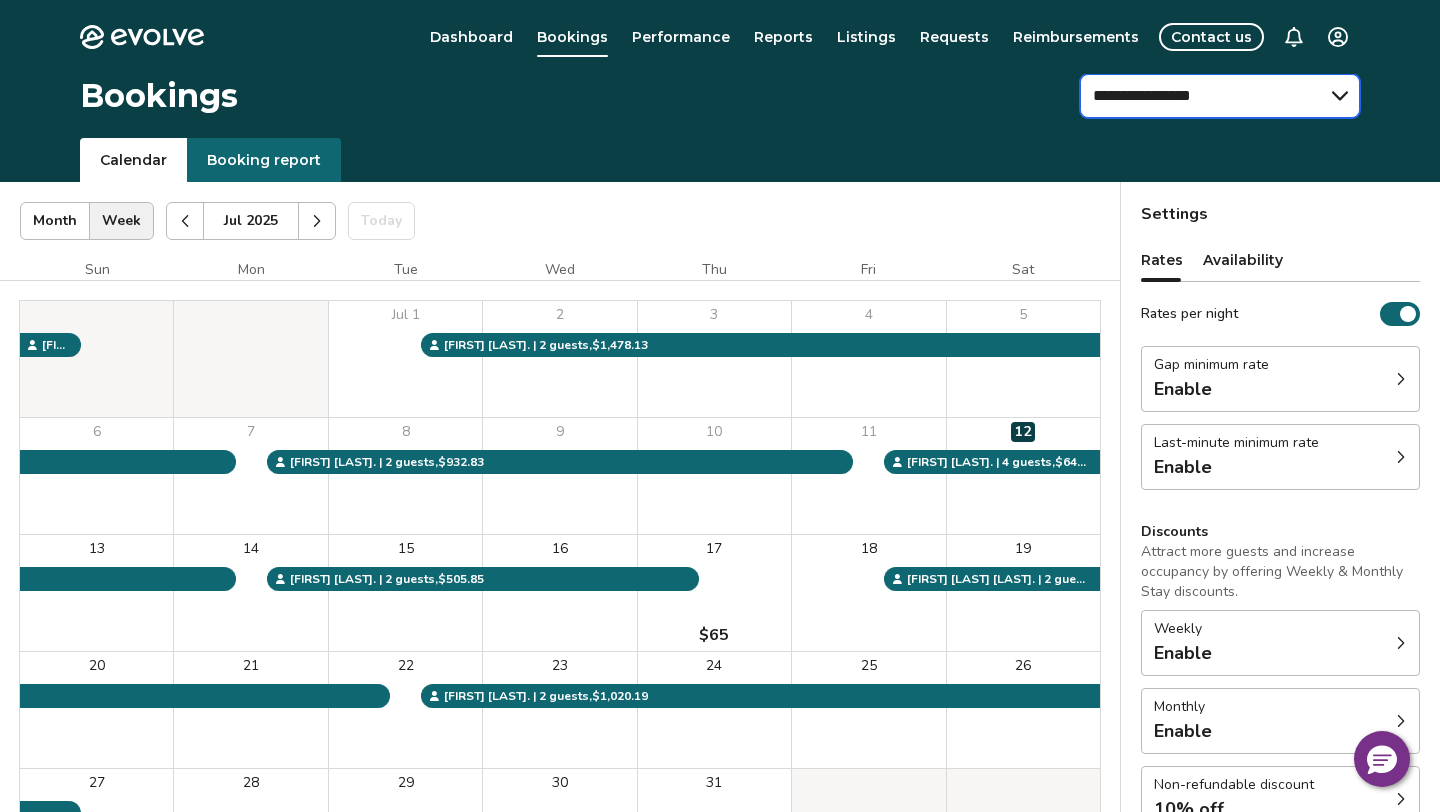 click on "**********" at bounding box center (1220, 96) 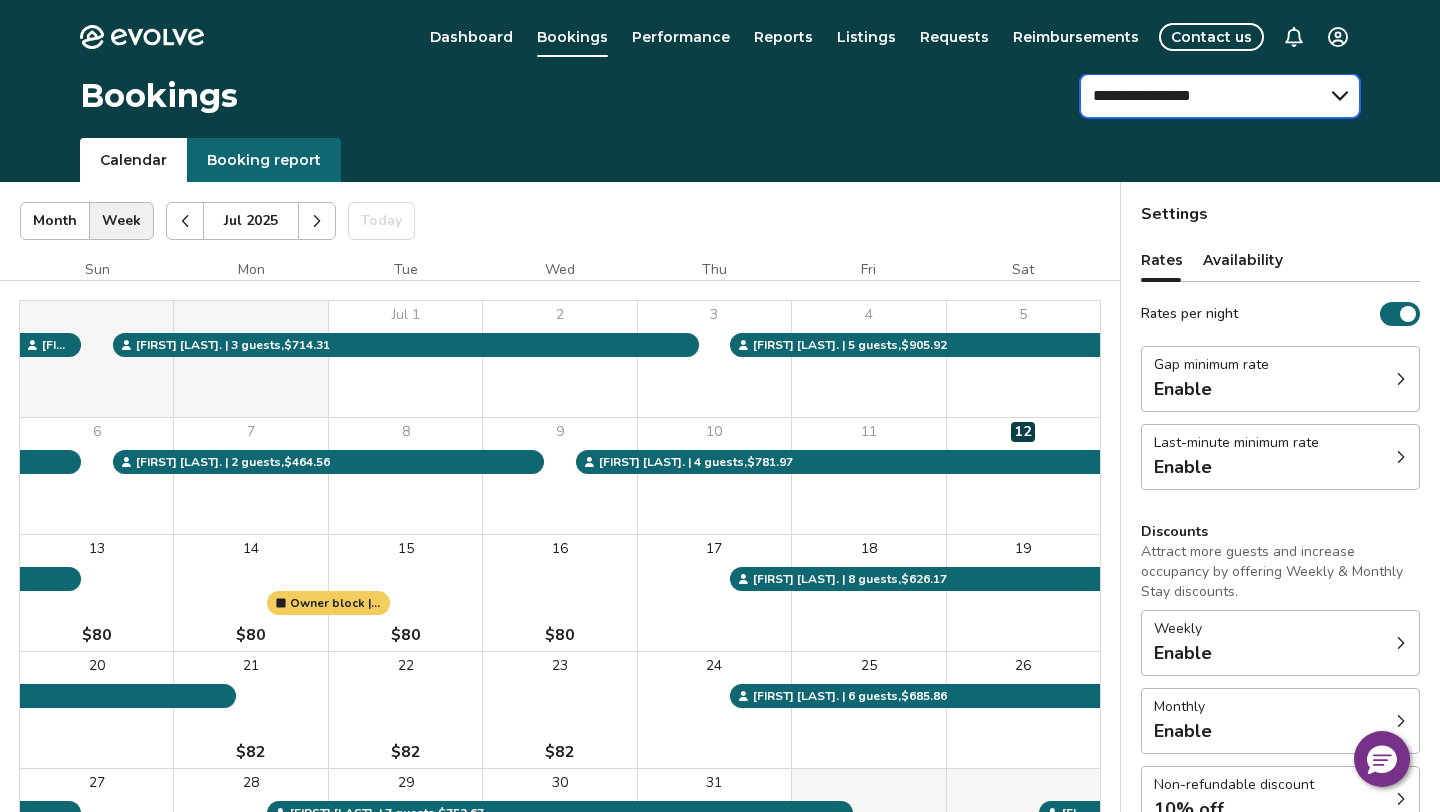click on "**********" at bounding box center [1220, 96] 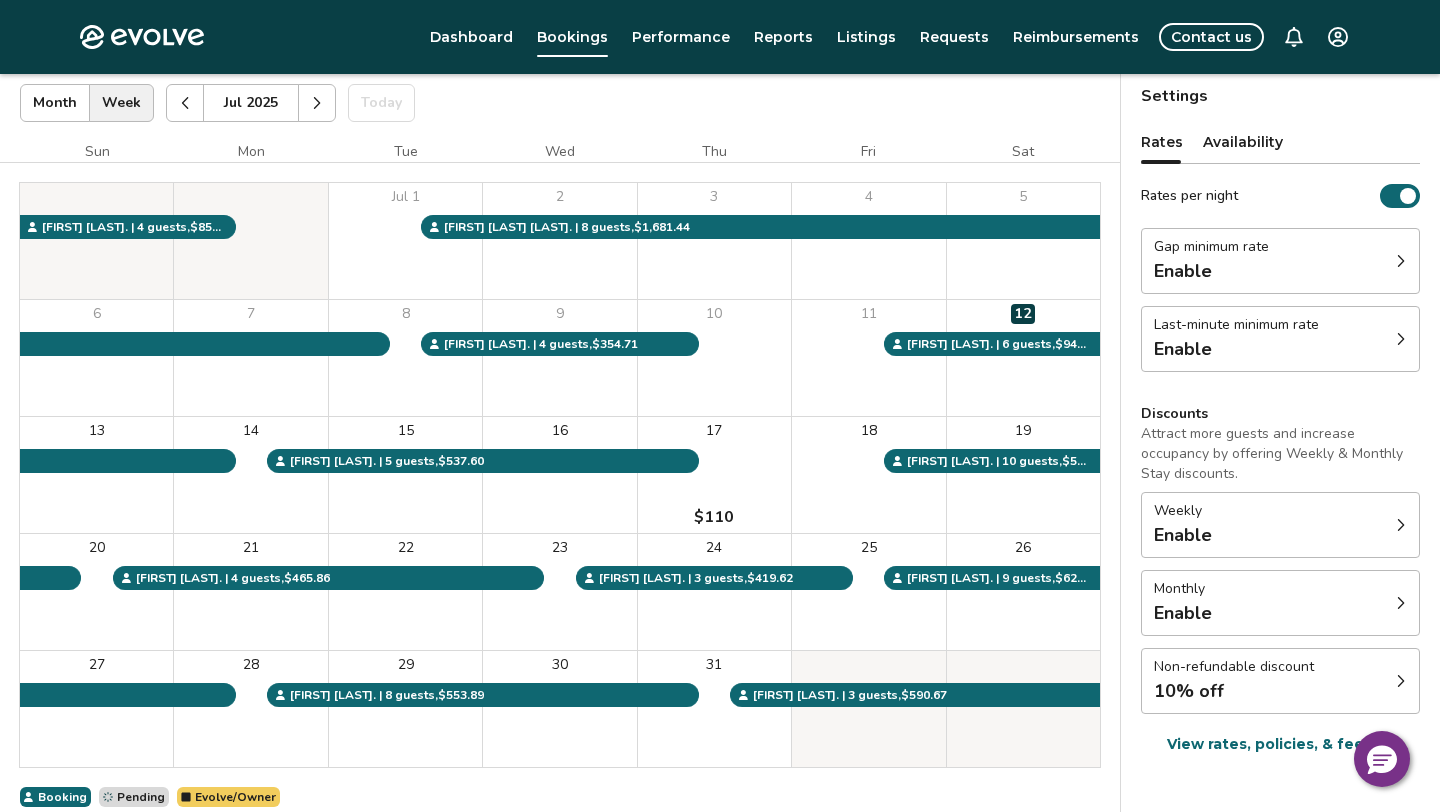 scroll, scrollTop: 0, scrollLeft: 0, axis: both 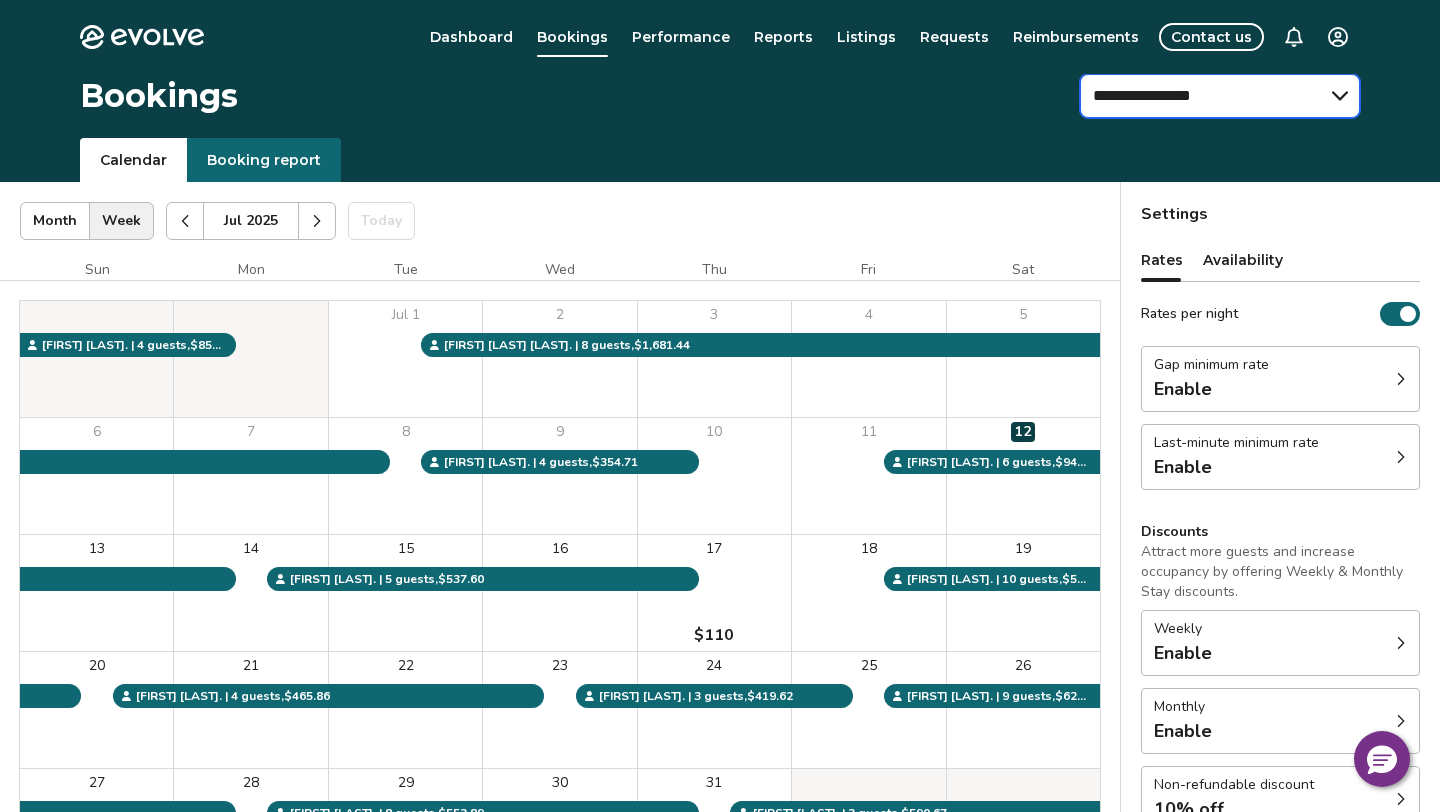 click on "**********" at bounding box center (1220, 96) 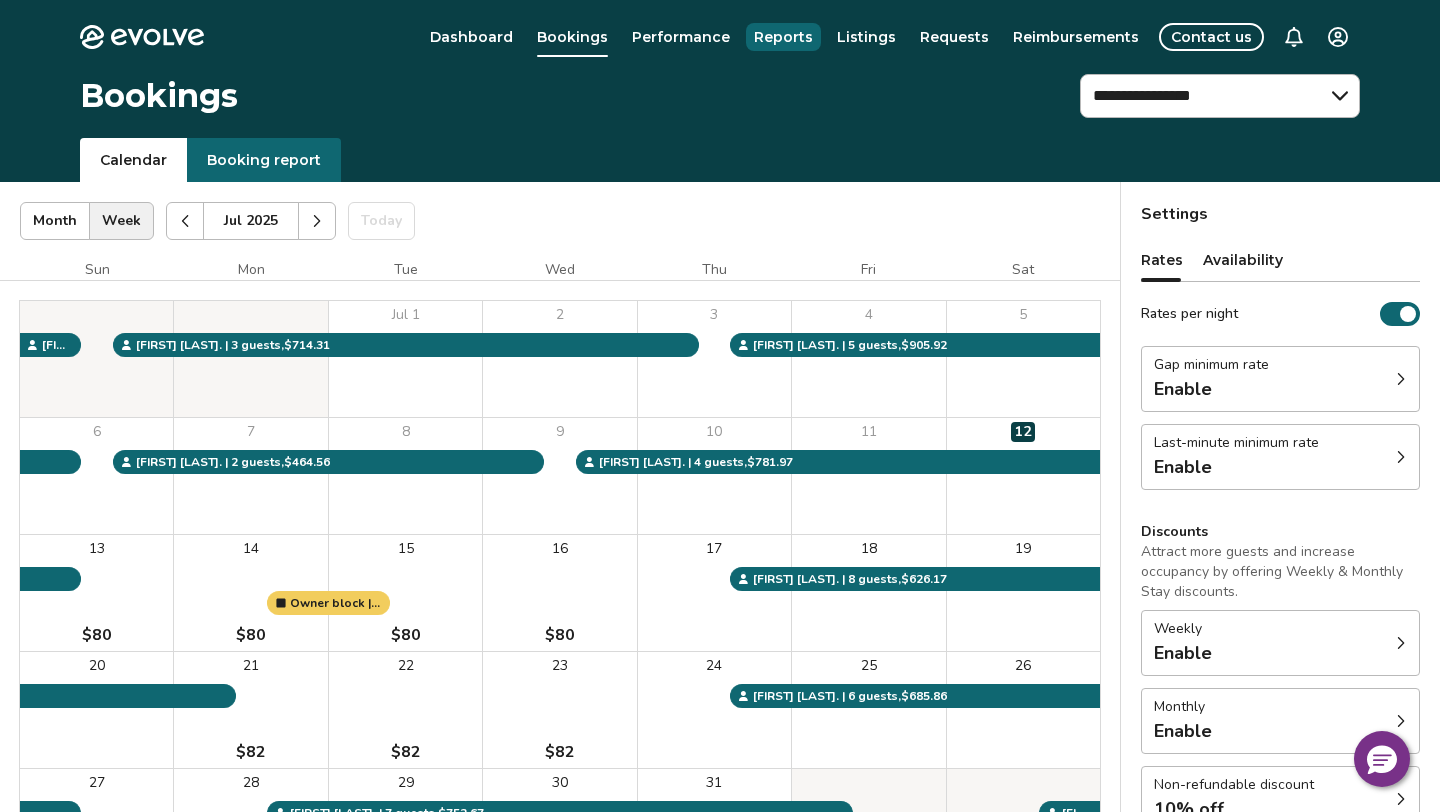 click on "Reports" at bounding box center (783, 37) 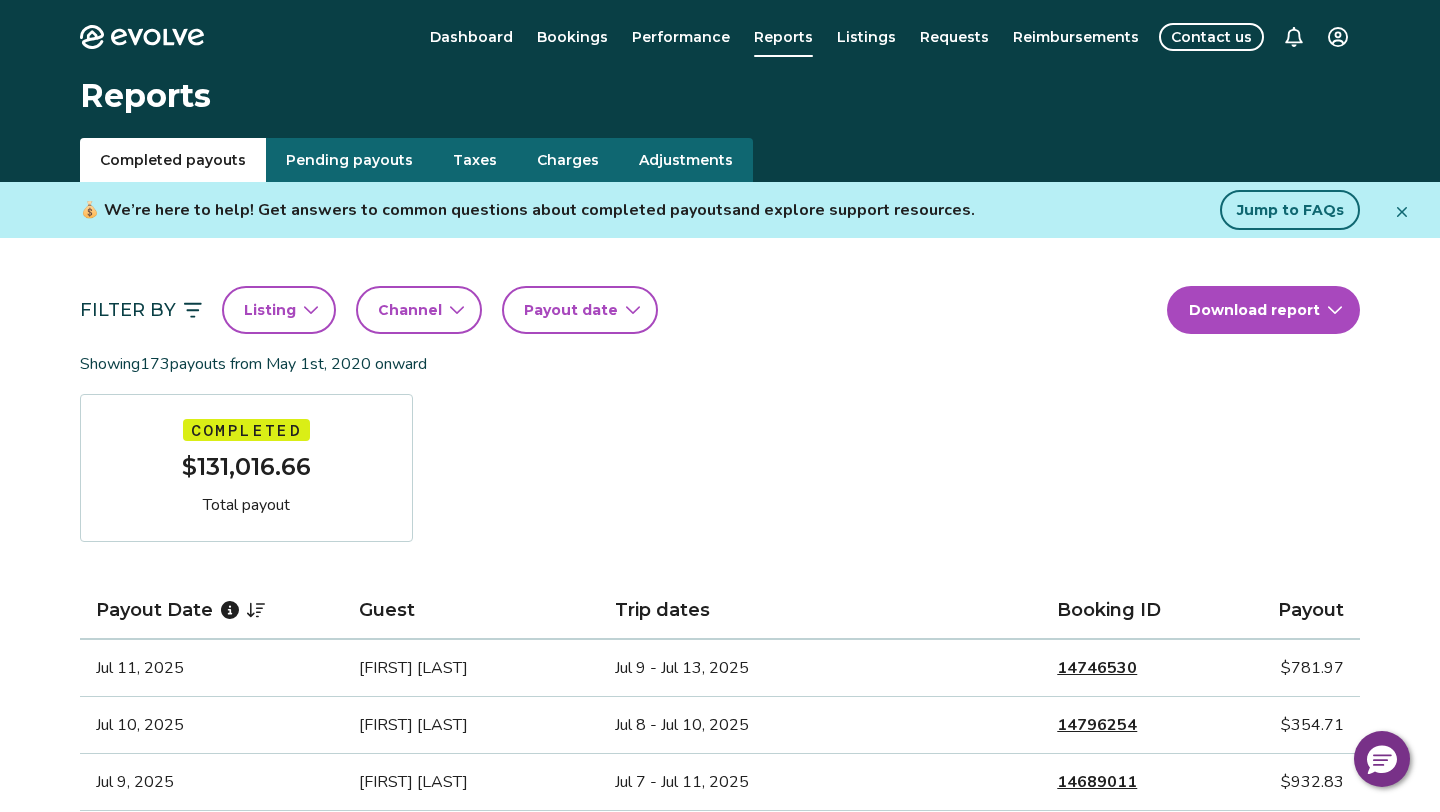 click on "Filter By  Listing Channel Payout date Download   report Showing  173  payouts   from [MONTH] [DAY], [YEAR] onward Completed $131,016.66 Total payout Payout Date Guest Trip dates Booking ID Payout [MONTH] [DAY], [YEAR] [FIRST] [LAST] [MONTH] [DAY] - [MONTH] [DAY], [YEAR] [NUMBER] $[AMOUNT] [MONTH] [DAY], [YEAR] [FIRST] [LAST] [MONTH] [DAY] - [MONTH] [DAY], [YEAR] [NUMBER] $[AMOUNT] [MONTH] [DAY], [YEAR] [FIRST] [LAST] [MONTH] [DAY] - [MONTH] [DAY], [YEAR] [NUMBER] $[AMOUNT] [MONTH] [DAY], [YEAR] [FIRST] [LAST] [MONTH] [DAY] - [MONTH] [DAY], [YEAR] [NUMBER] $[AMOUNT] [MONTH] [DAY], [YEAR] [FIRST] [LAST] [MONTH] [DAY] - [MONTH] [DAY], [YEAR] [NUMBER] $[AMOUNT] [MONTH] [DAY], [YEAR] [FIRST] [LAST] [MONTH] [DAY] - [MONTH] [DAY], [YEAR] [NUMBER] $[AMOUNT] [MONTH] [DAY], [YEAR] [FIRST] [LAST] [MONTH] [DAY] - [MONTH] [DAY], [YEAR] [NUMBER] $[AMOUNT] [MONTH] [DAY], [YEAR] [FIRST] [LAST] [MONTH] [DAY] - [MONTH] [DAY], [YEAR] [NUMBER] $[AMOUNT] [MONTH] [DAY], [YEAR] [FIRST] [LAST] [MONTH] [DAY] - [MONTH] [DAY], [YEAR] [NUMBER] $[AMOUNT] [MONTH] [DAY], [YEAR] [FIRST] [LAST] [MONTH] [DAY] - [MONTH] [DAY], [YEAR] [NUMBER] $[AMOUNT] [MONTH] [DAY], [YEAR] [FIRST] [LAST] [NUMBER]" at bounding box center [720, 1105] 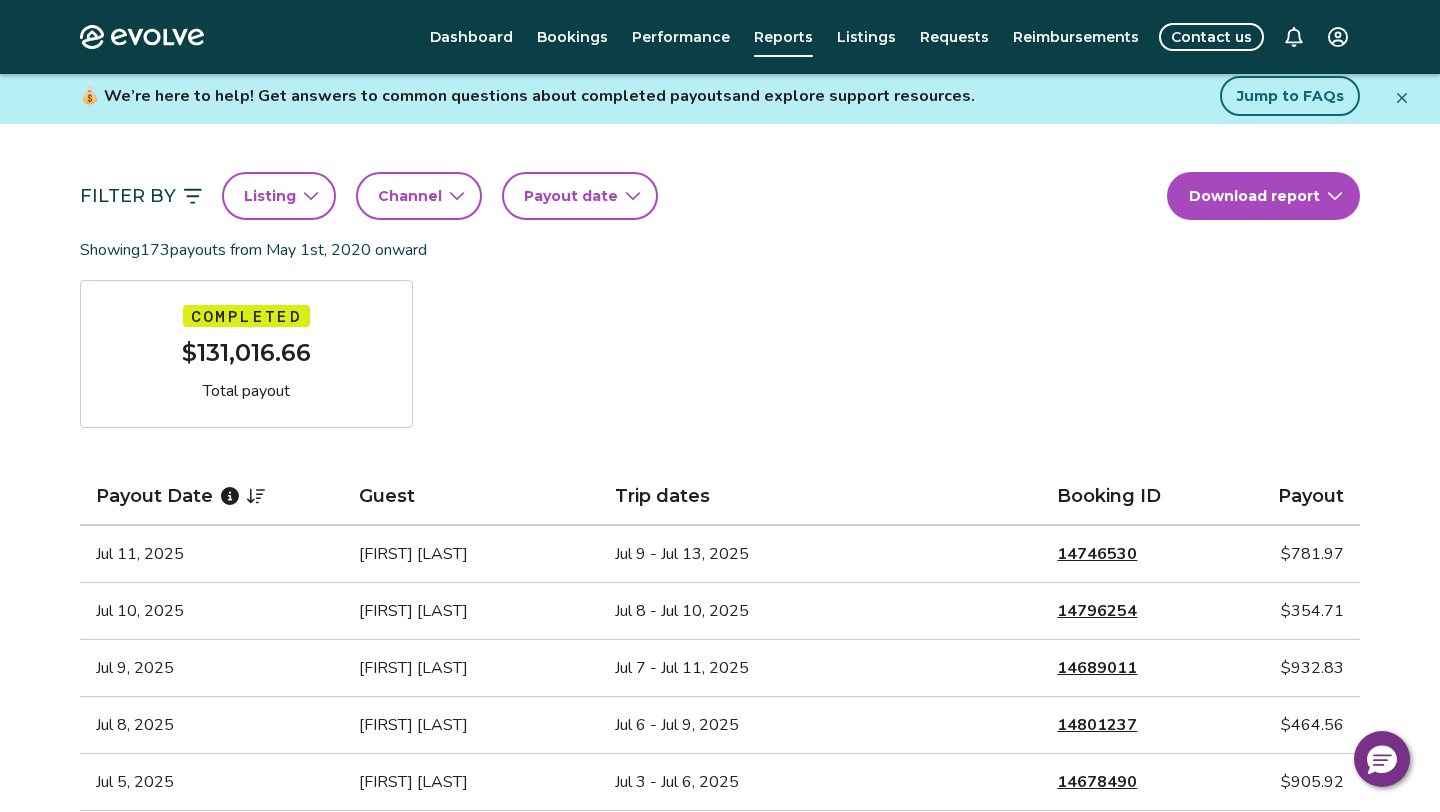 scroll, scrollTop: 200, scrollLeft: 0, axis: vertical 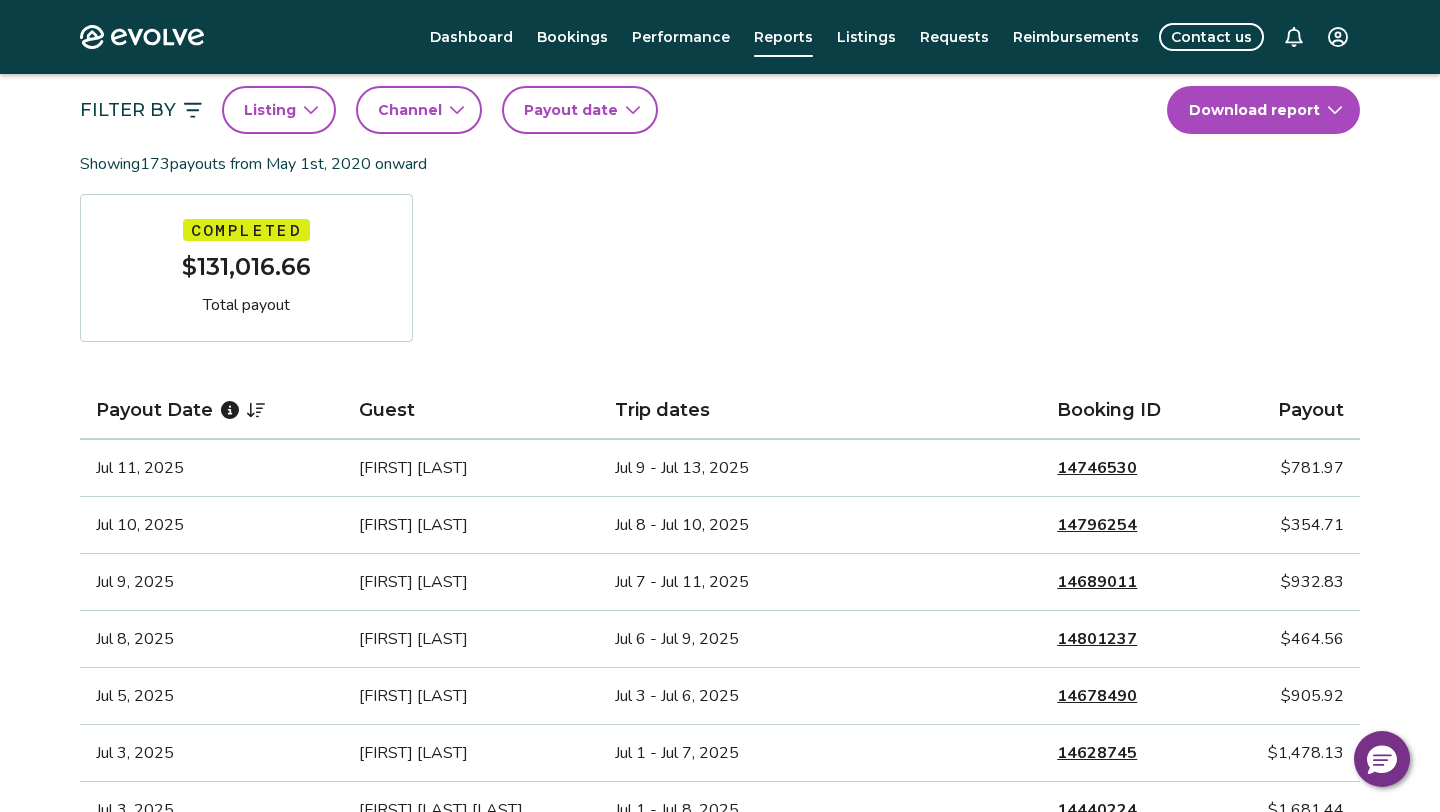 click on "Filter By  Listing Channel Payout date Download   report Showing  173  payouts   from [MONTH] [DAY], [YEAR] onward Completed $131,016.66 Total payout Payout Date Guest Trip dates Booking ID Payout [MONTH] [DAY], [YEAR] [FIRST] [LAST] [MONTH] [DAY] - [MONTH] [DAY], [YEAR] [NUMBER] $[AMOUNT] [MONTH] [DAY], [YEAR] [FIRST] [LAST] [MONTH] [DAY] - [MONTH] [DAY], [YEAR] [NUMBER] $[AMOUNT] [MONTH] [DAY], [YEAR] [FIRST] [LAST] [MONTH] [DAY] - [MONTH] [DAY], [YEAR] [NUMBER] $[AMOUNT] [MONTH] [DAY], [YEAR] [FIRST] [LAST] [MONTH] [DAY] - [MONTH] [DAY], [YEAR] [NUMBER] $[AMOUNT] [MONTH] [DAY], [YEAR] [FIRST] [LAST] [MONTH] [DAY] - [MONTH] [DAY], [YEAR] [NUMBER] $[AMOUNT] [MONTH] [DAY], [YEAR] [FIRST] [LAST] [MONTH] [DAY] - [MONTH] [DAY], [YEAR] [NUMBER] $[AMOUNT] [MONTH] [DAY], [YEAR] [FIRST] [LAST] [MONTH] [DAY] - [MONTH] [DAY], [YEAR] [NUMBER] $[AMOUNT] [MONTH] [DAY], [YEAR] [FIRST] [LAST] [MONTH] [DAY] - [MONTH] [DAY], [YEAR] [NUMBER] $[AMOUNT] [MONTH] [DAY], [YEAR] [FIRST] [LAST] [MONTH] [DAY] - [MONTH] [DAY], [YEAR] [NUMBER] $[AMOUNT] [MONTH] [DAY], [YEAR] [FIRST] [LAST] [MONTH] [DAY] - [MONTH] [DAY], [YEAR] [NUMBER] $[AMOUNT] [MONTH] [DAY], [YEAR] [FIRST] [LAST] [NUMBER]" at bounding box center (720, 889) 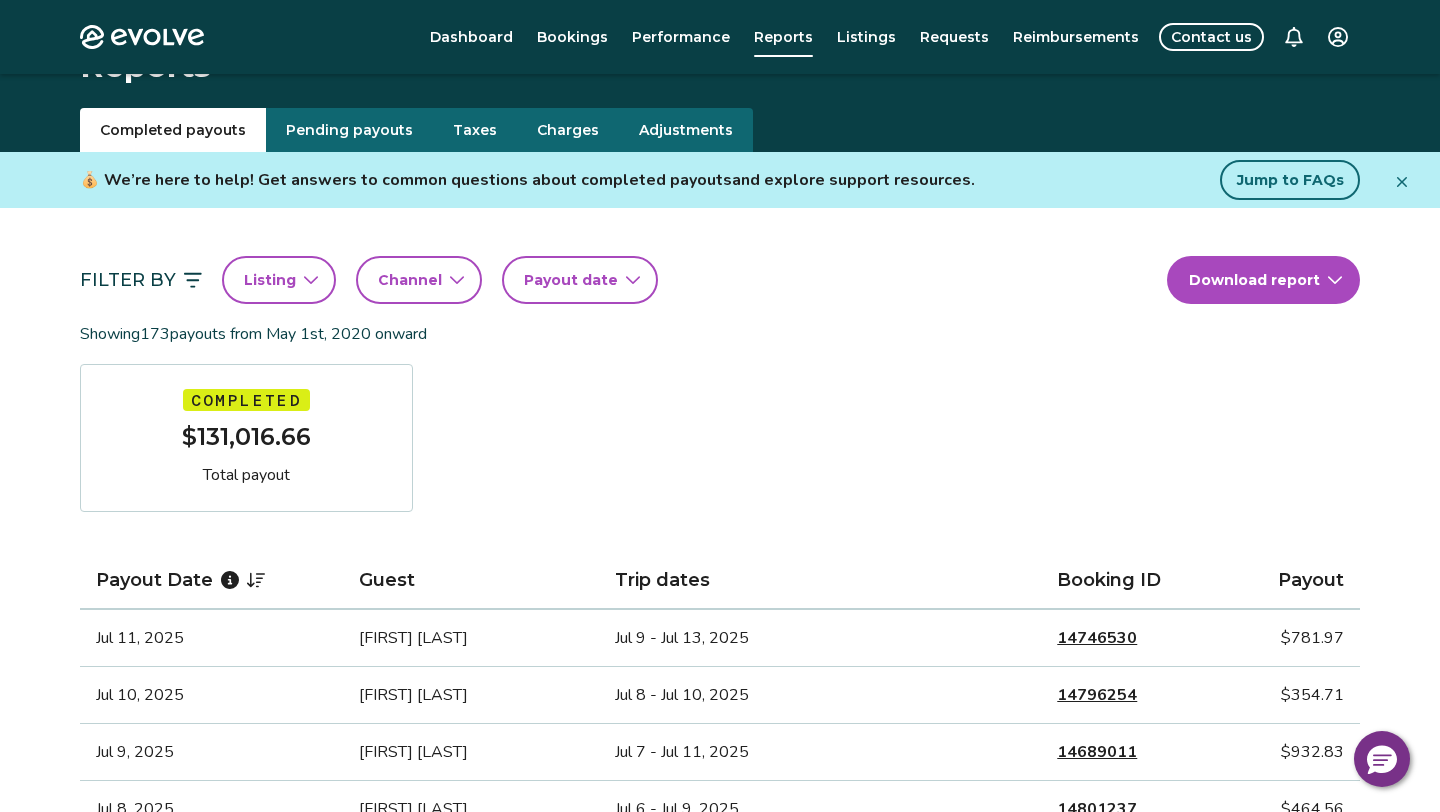 scroll, scrollTop: 0, scrollLeft: 0, axis: both 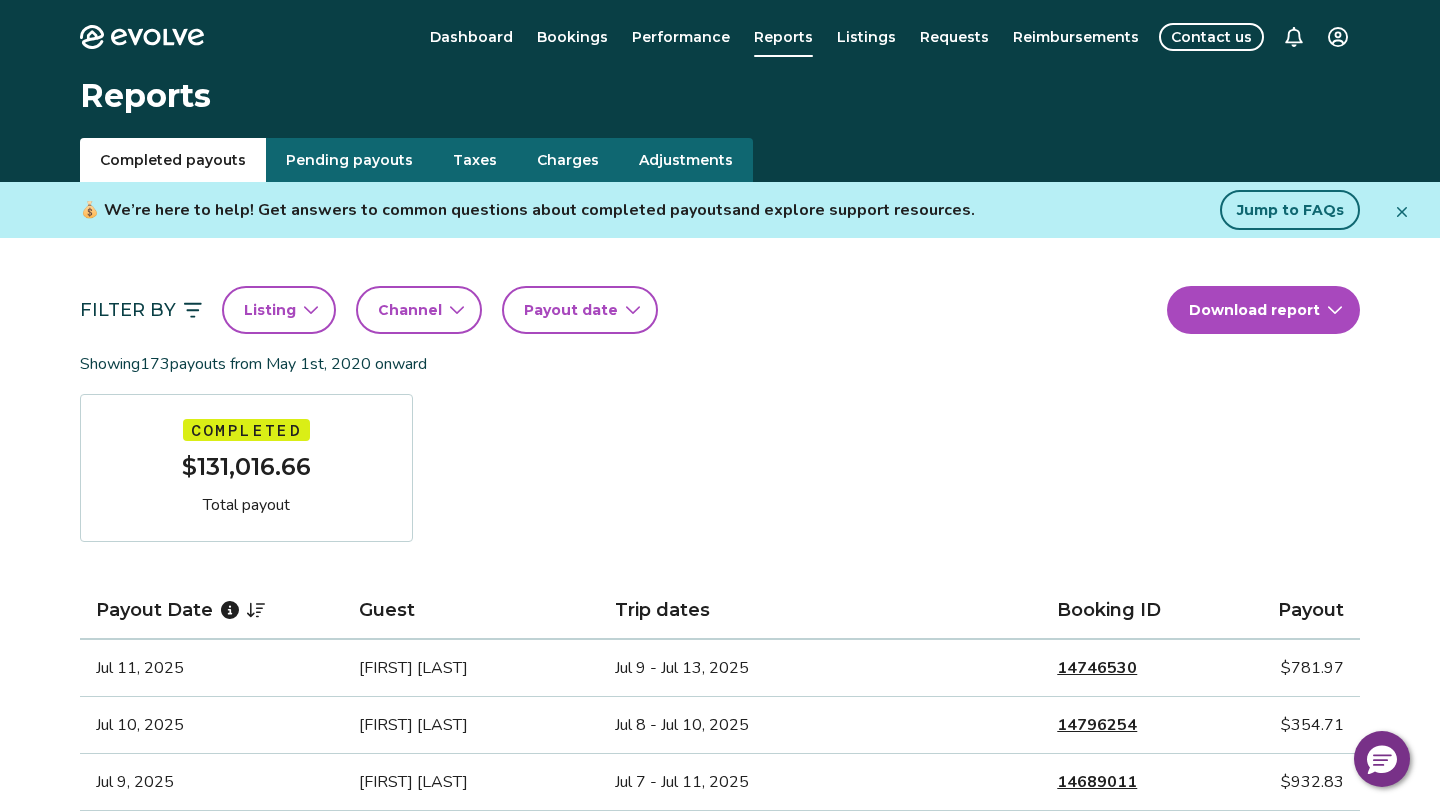 click on "Pending payouts" at bounding box center [349, 160] 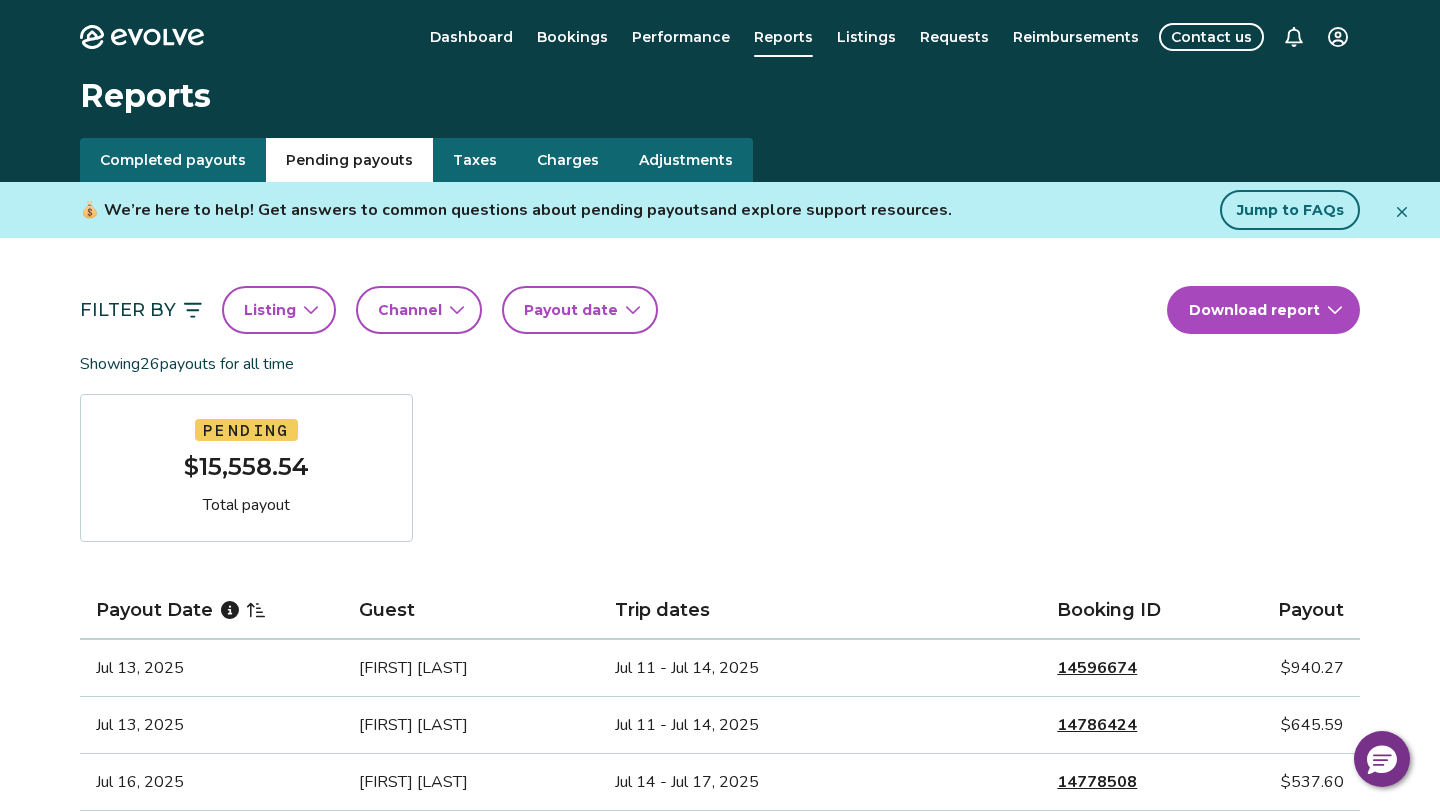 type 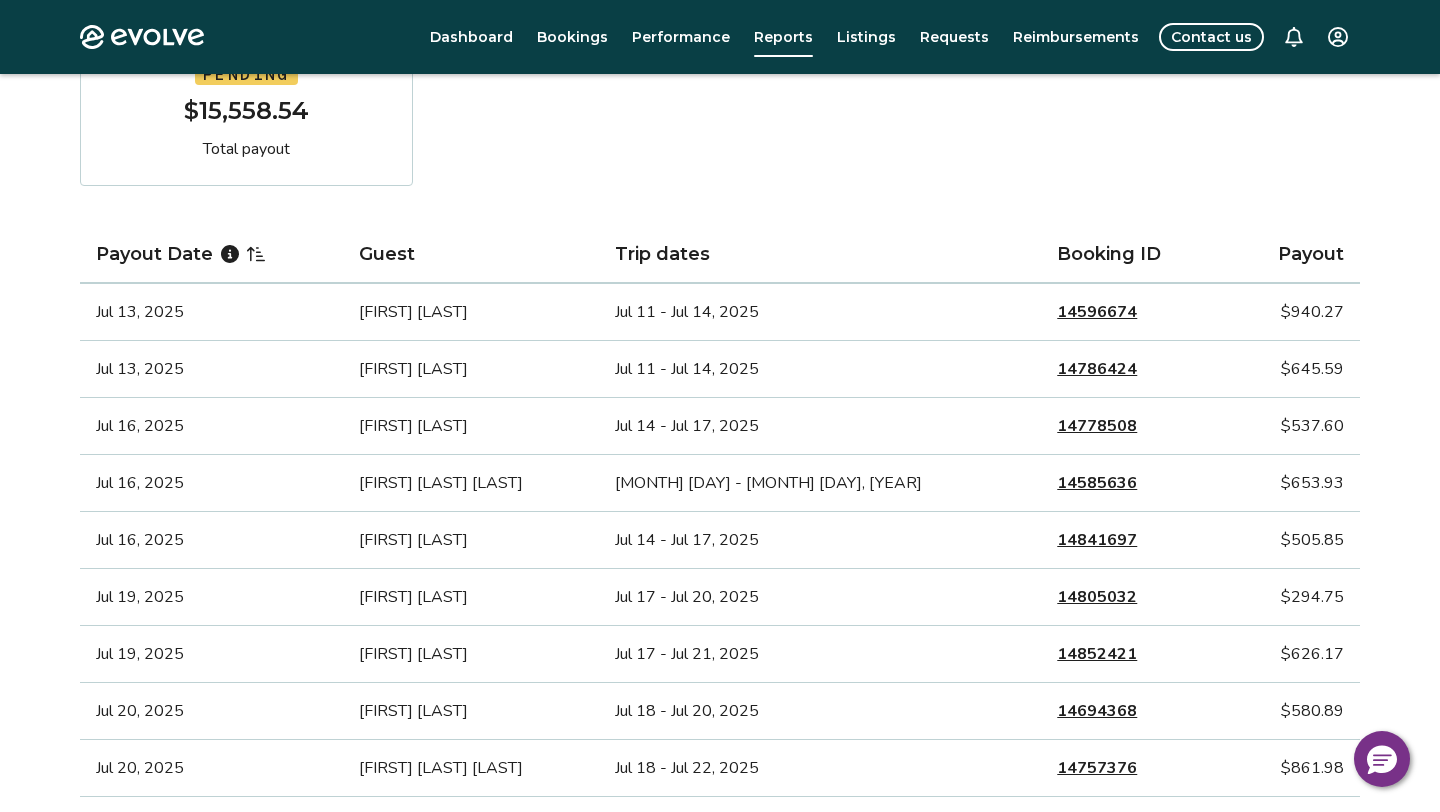 scroll, scrollTop: 360, scrollLeft: 0, axis: vertical 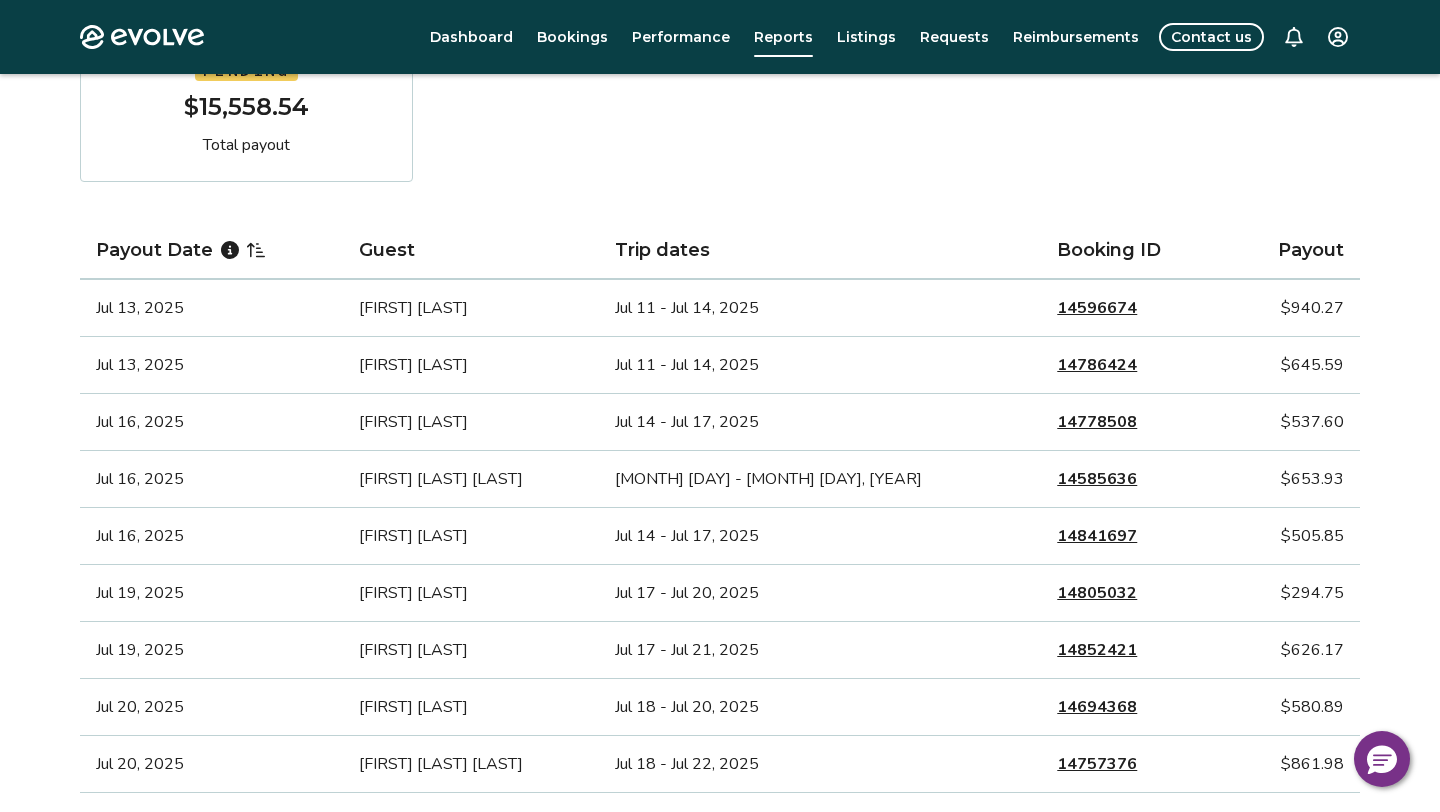 click on "Pending $15,558.54 Total payout" at bounding box center [246, 108] 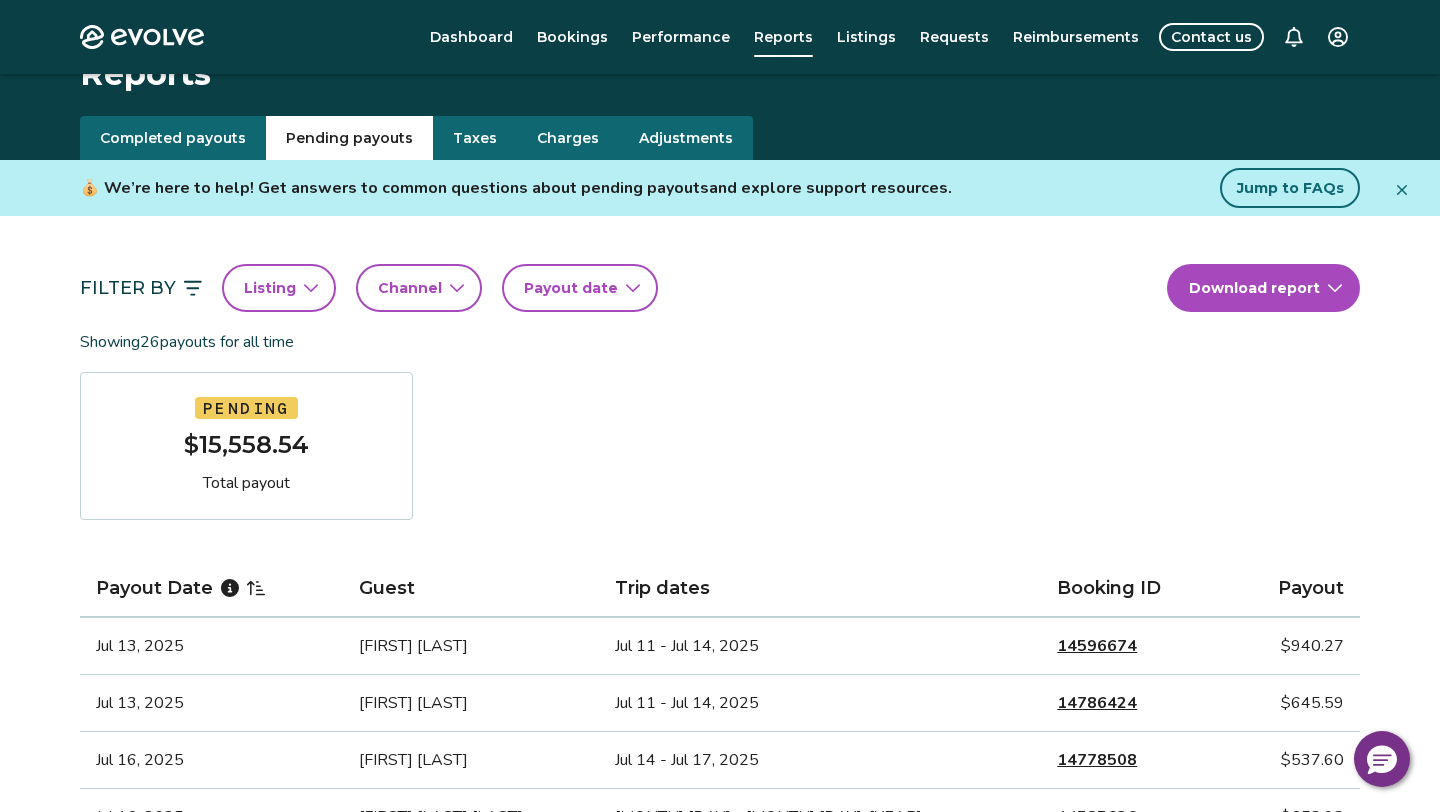 scroll, scrollTop: 0, scrollLeft: 0, axis: both 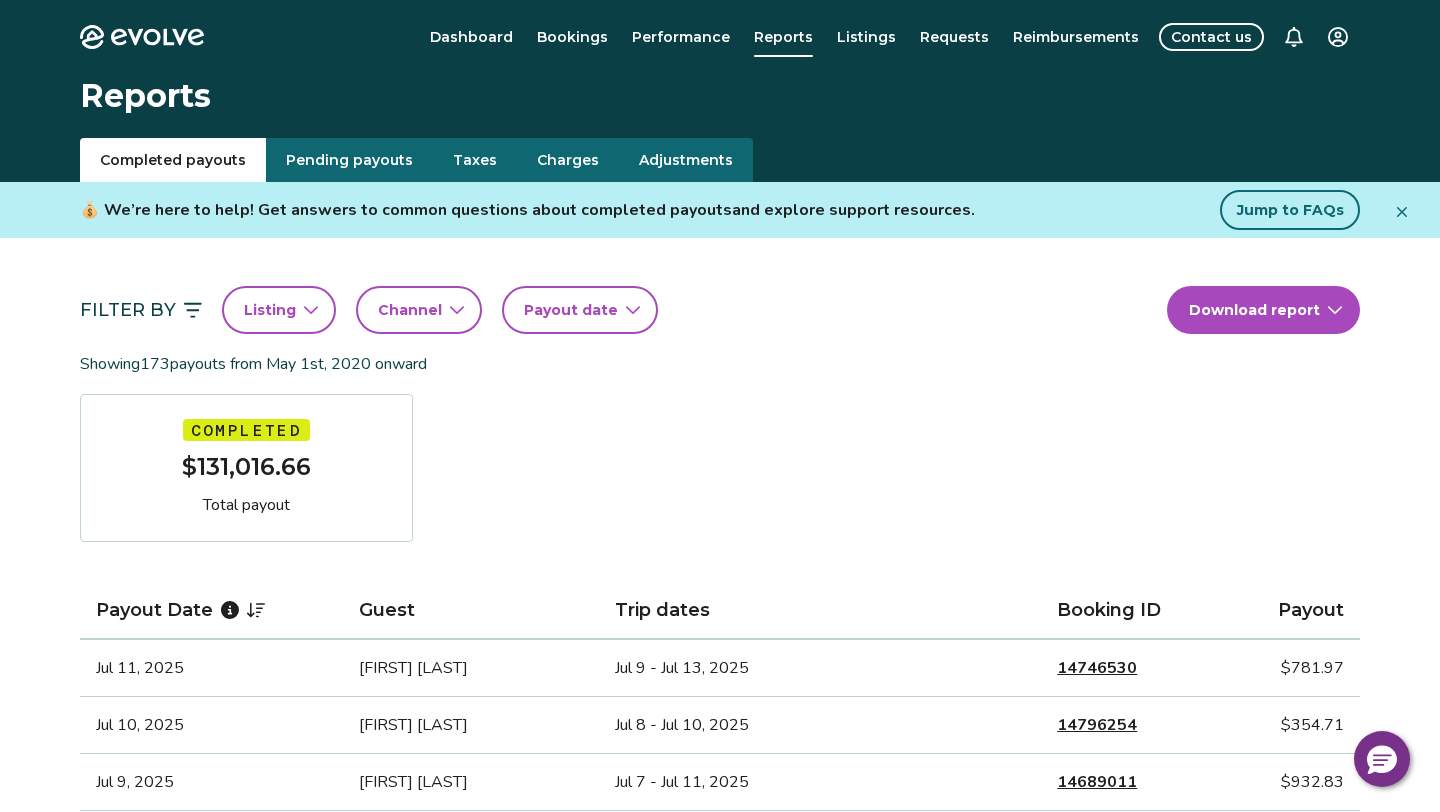 click on "Completed payouts" at bounding box center [173, 160] 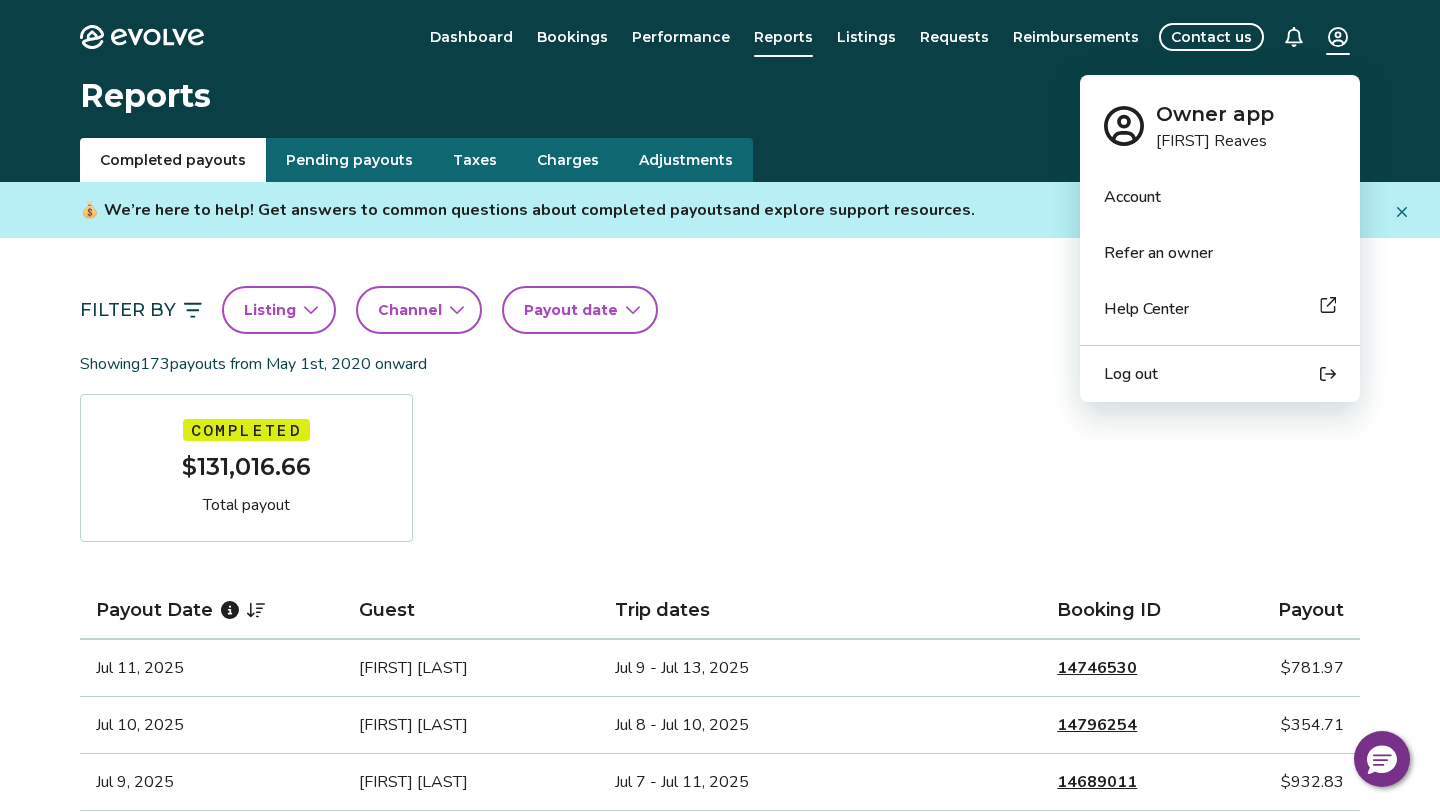 click on "Log out" at bounding box center (1131, 374) 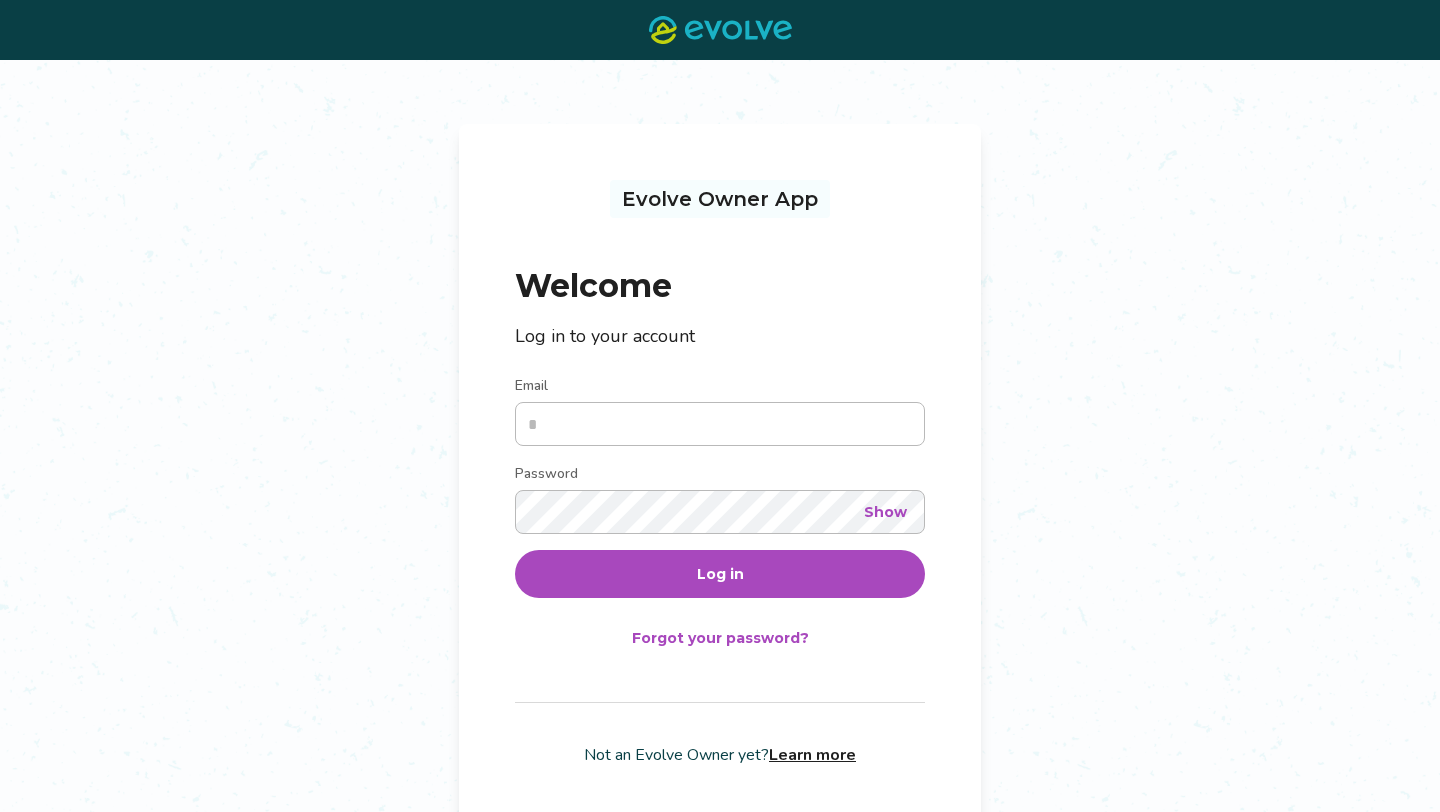 scroll, scrollTop: 0, scrollLeft: 0, axis: both 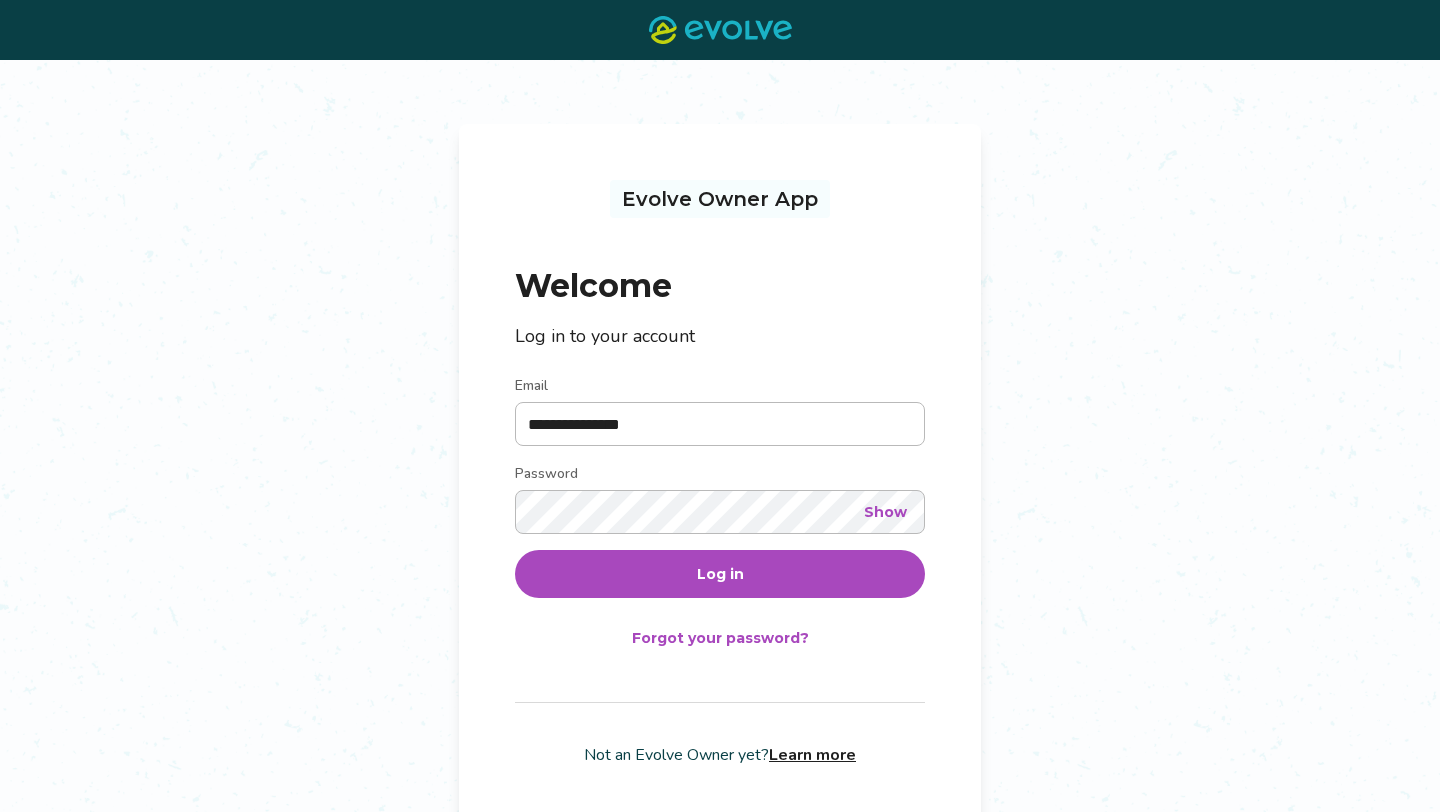 click on "Log in" at bounding box center [720, 574] 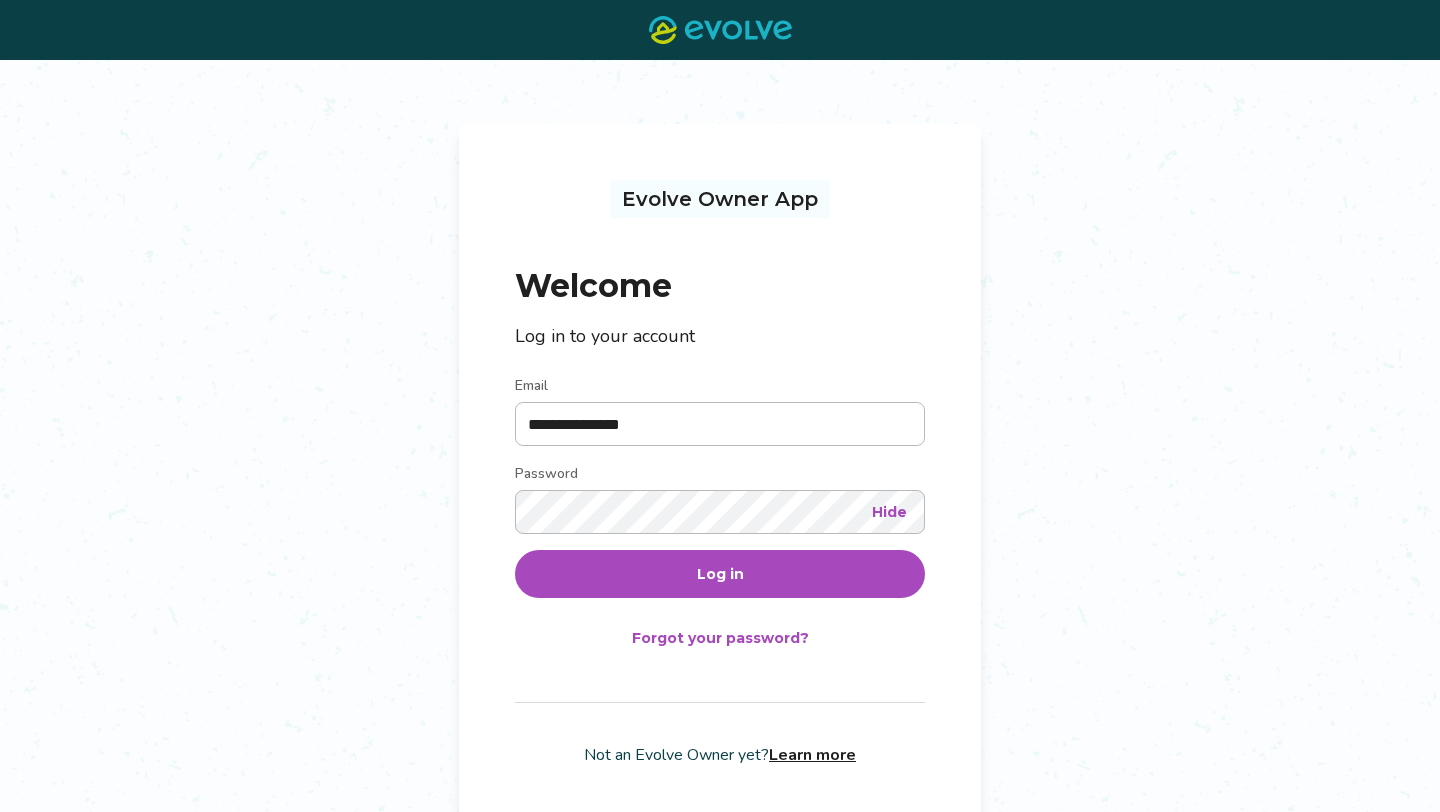 click on "Hide" at bounding box center [889, 512] 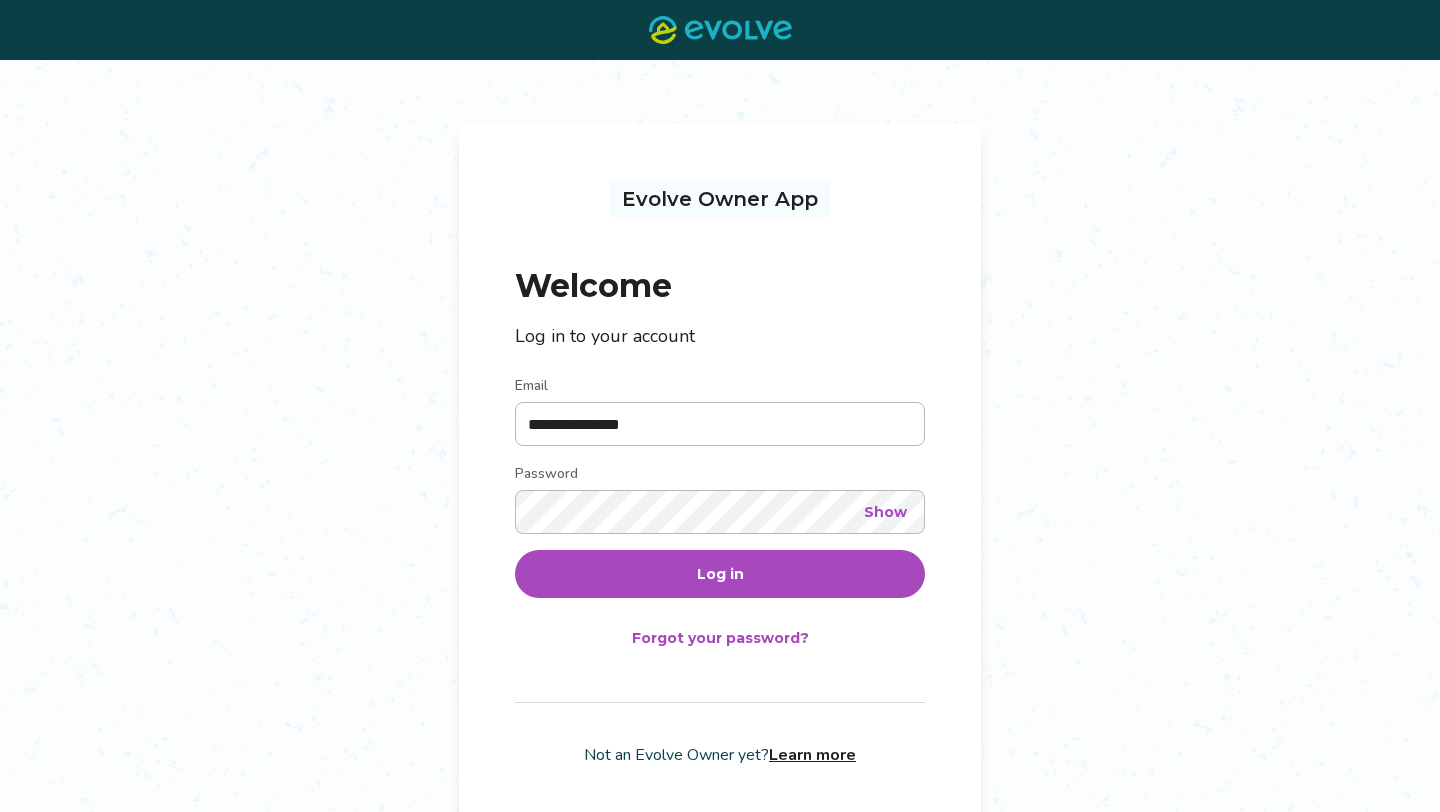 click on "Log in" at bounding box center [720, 574] 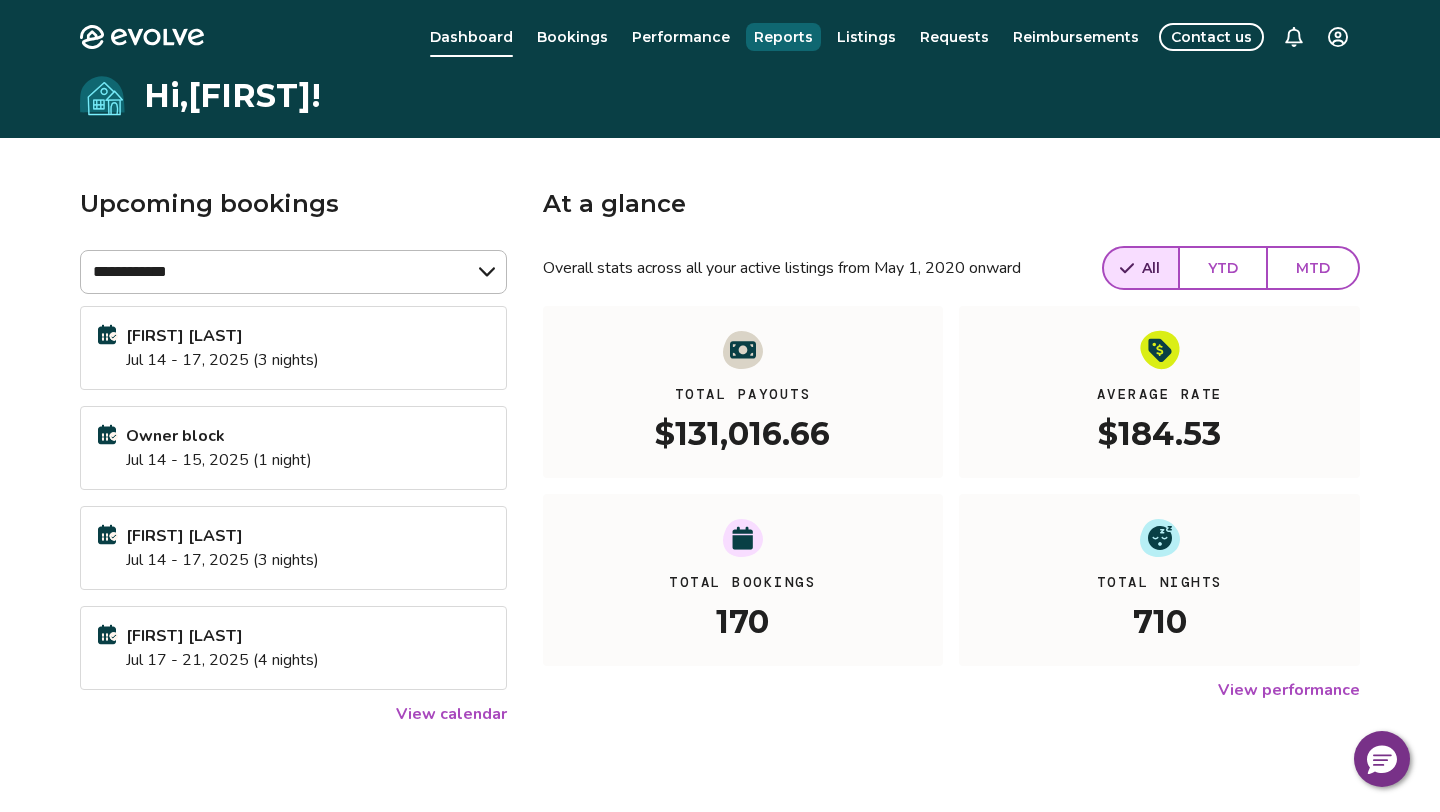 click on "Reports" at bounding box center (783, 37) 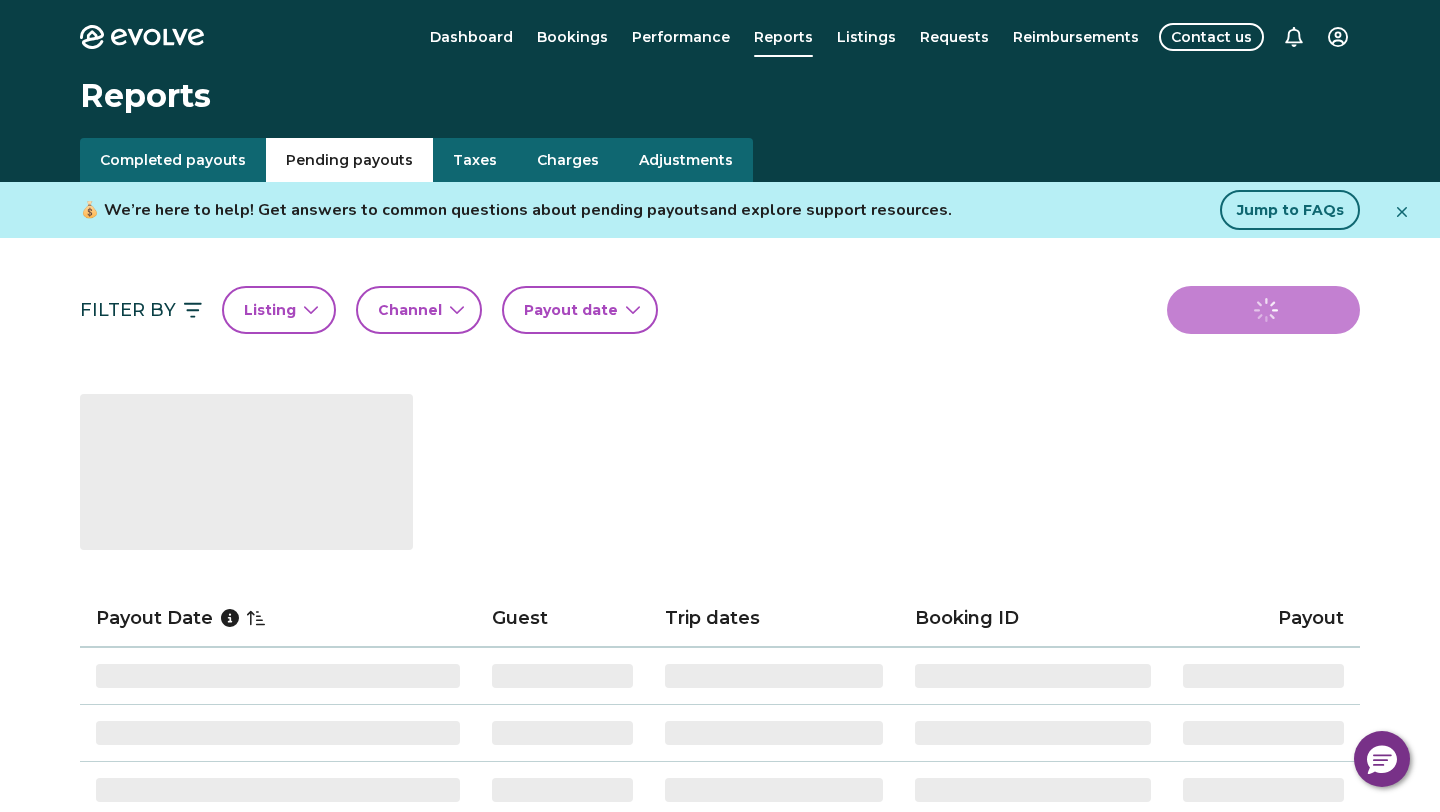 click on "Pending payouts" at bounding box center [349, 160] 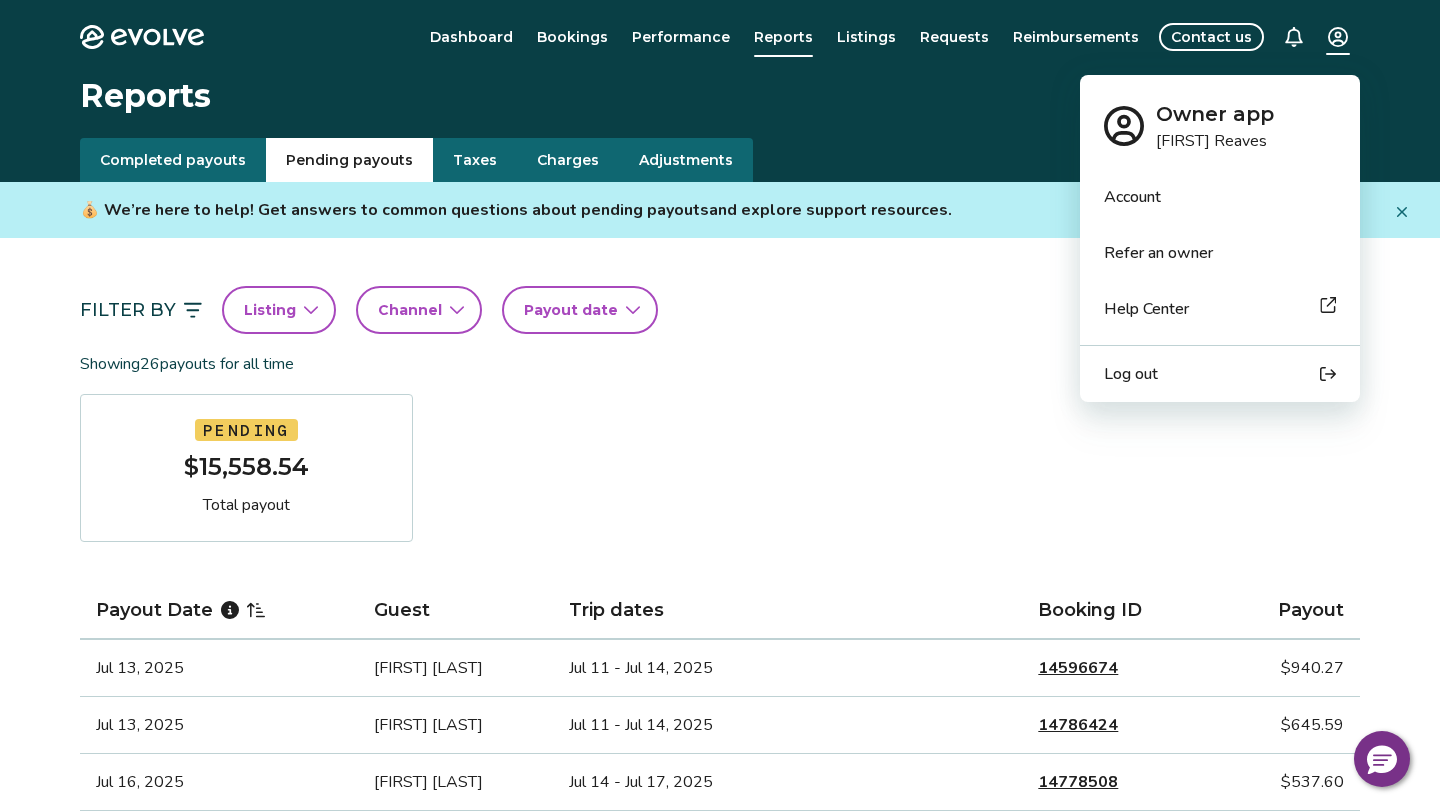 click on "Evolve Dashboard Bookings Performance Reports Listings Requests Reimbursements Contact us Reports Completed payouts Pending payouts Taxes Charges Adjustments 💰 We’re here to help! Get answers to common questions about   pending payouts  and explore support resources. Jump to FAQs Filter By  Listing Channel Payout date Download   report Showing  26  payouts   for all time Pending $15,558.54 Total payout Payout Date Guest Trip dates Booking ID Payout Jul 13, 2025 [FIRST] [LAST] Jul 11 - Jul 14, 2025 14596674 $940.27 Jul 13, 2025 [FIRST] [LAST] Jul 11 - Jul 14, 2025 14786424 $645.59 Jul 16, 2025 [FIRST] [LAST] Jul 14 - Jul 17, 2025 14778508 $537.60 Jul 16, 2025 [FIRST] [LAST] Jul 14 - Jul 20, 2025 14585636 $653.93 Jul 16, 2025 [FIRST] [LAST] Jul 14 - Jul 17, 2025 14841697 $505.85 Jul 19, 2025 [FIRST] [LAST] Jul 17 - Jul 20, 2025 14805032 $294.75 Jul 19, 2025 [FIRST] [LAST] Jul 17 - Jul 21, 2025 14852421 $626.17 Jul 20, 2025 [FIRST] [LAST] Jul 18 - Jul 20, 2025 14694368 $580.89 Jul 20, 2025 14757376 1 2" at bounding box center (720, 1297) 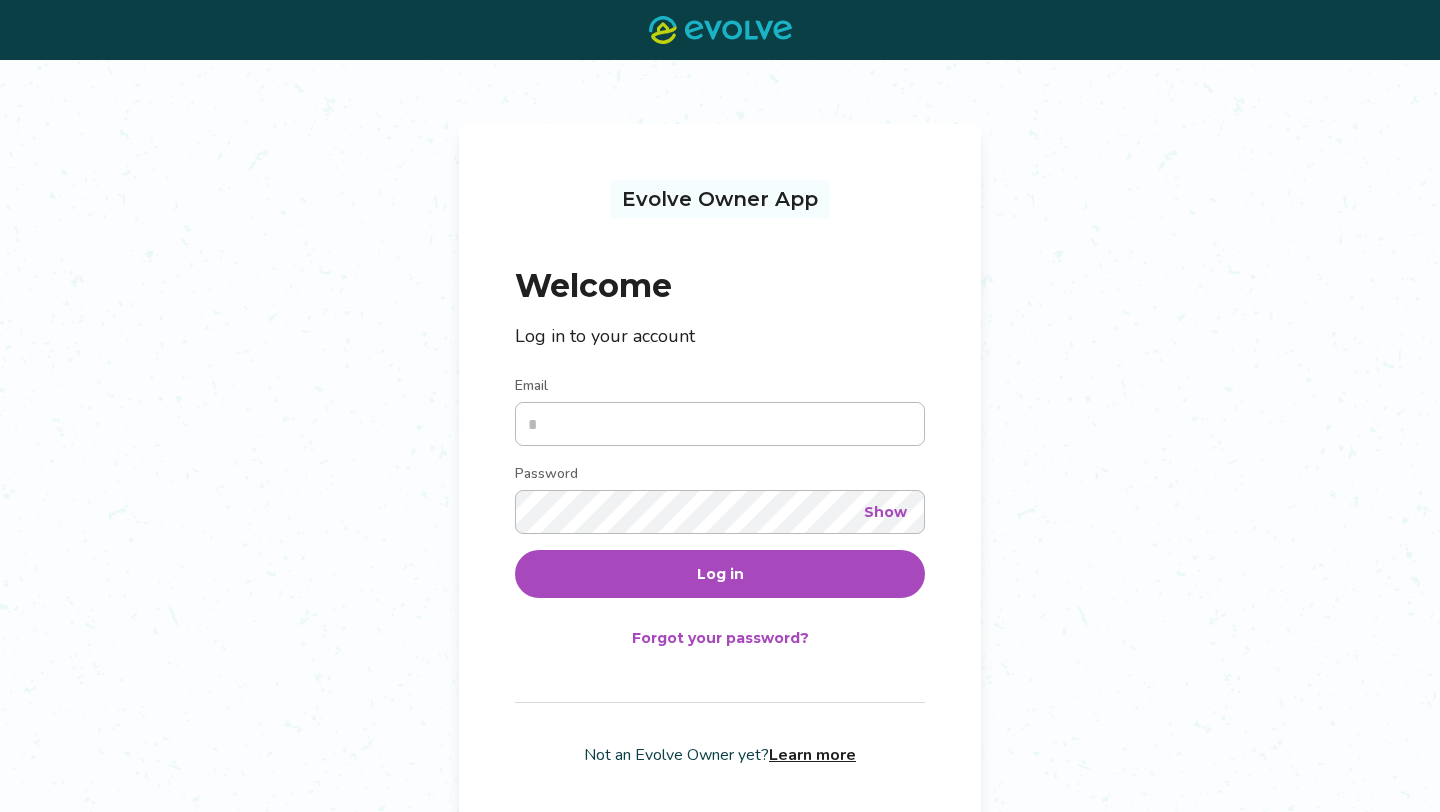scroll, scrollTop: 0, scrollLeft: 0, axis: both 